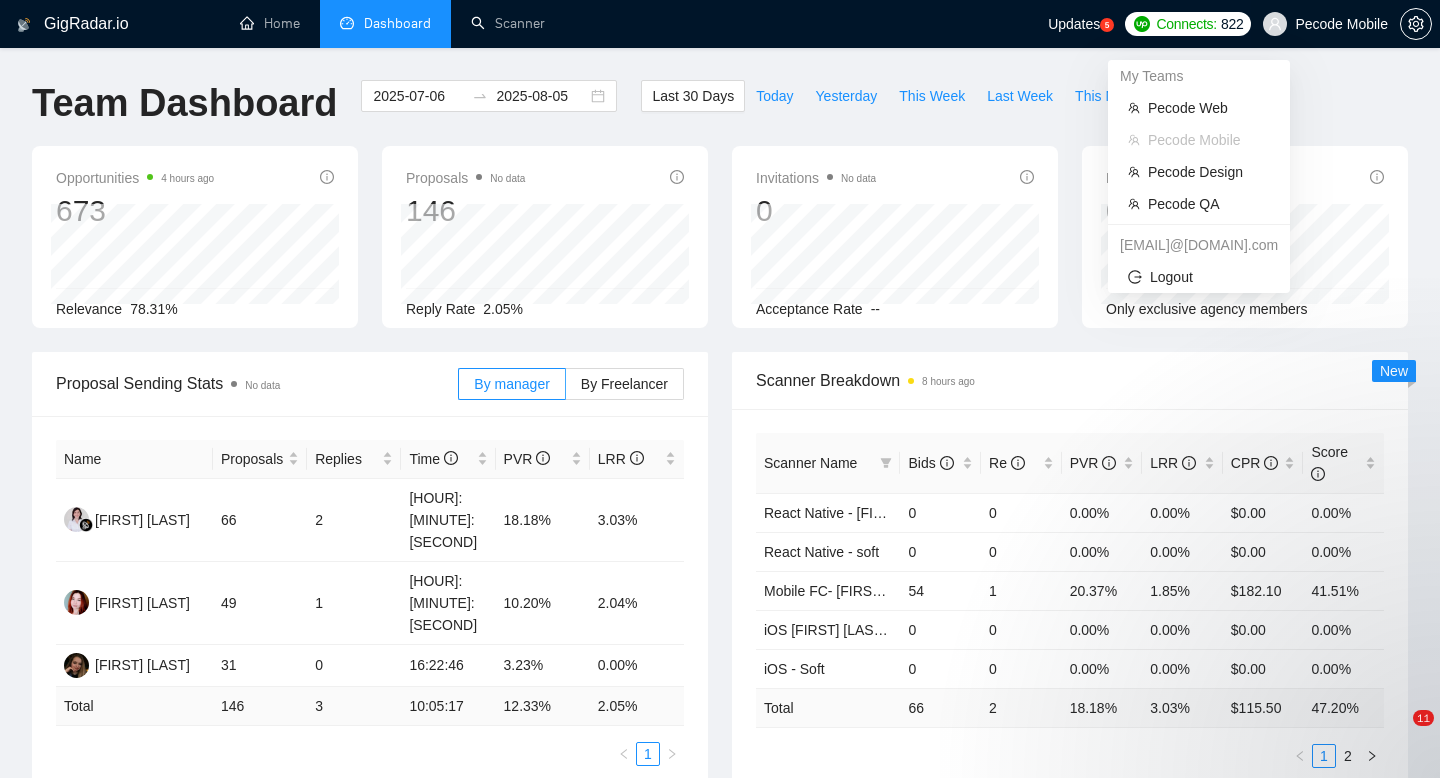 scroll, scrollTop: 0, scrollLeft: 0, axis: both 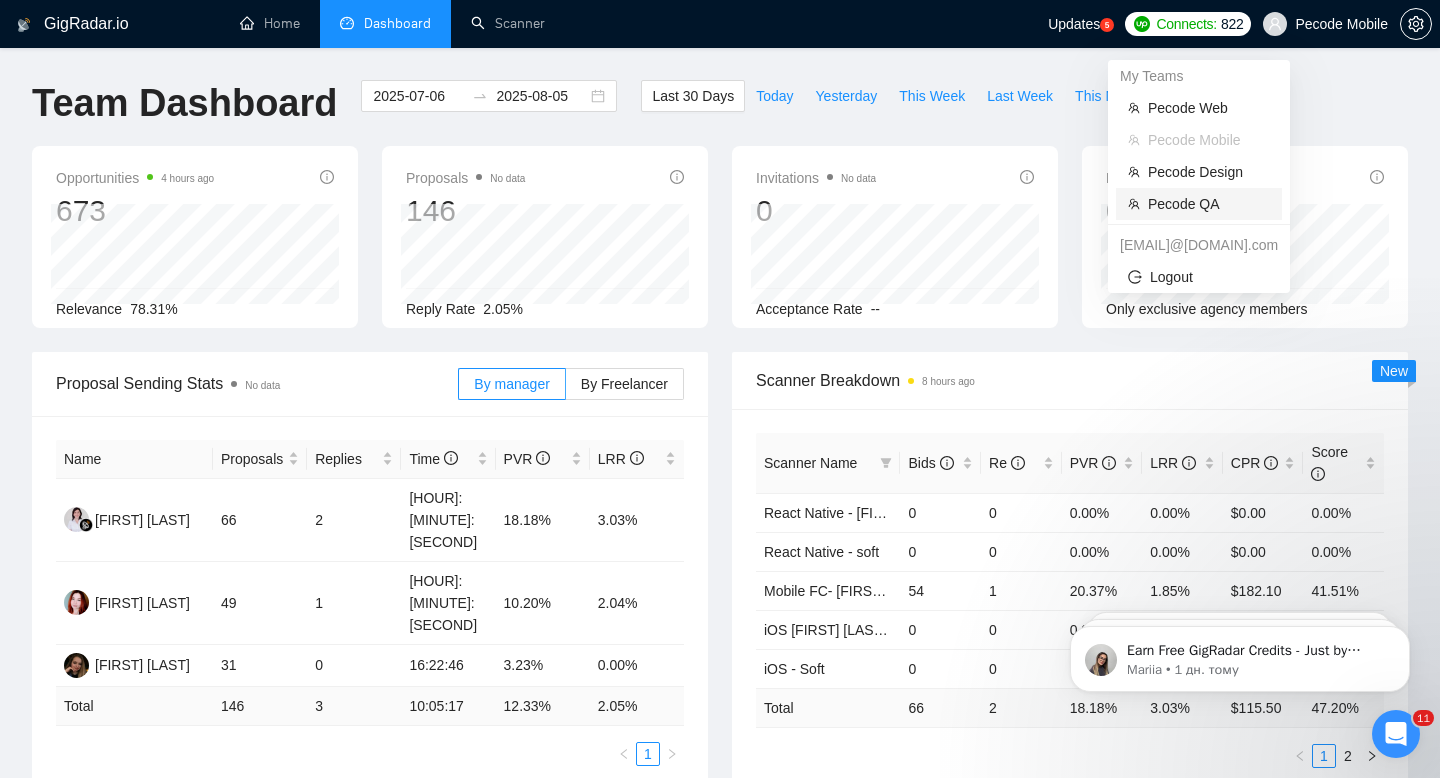 click on "Pecode QA" at bounding box center (1209, 204) 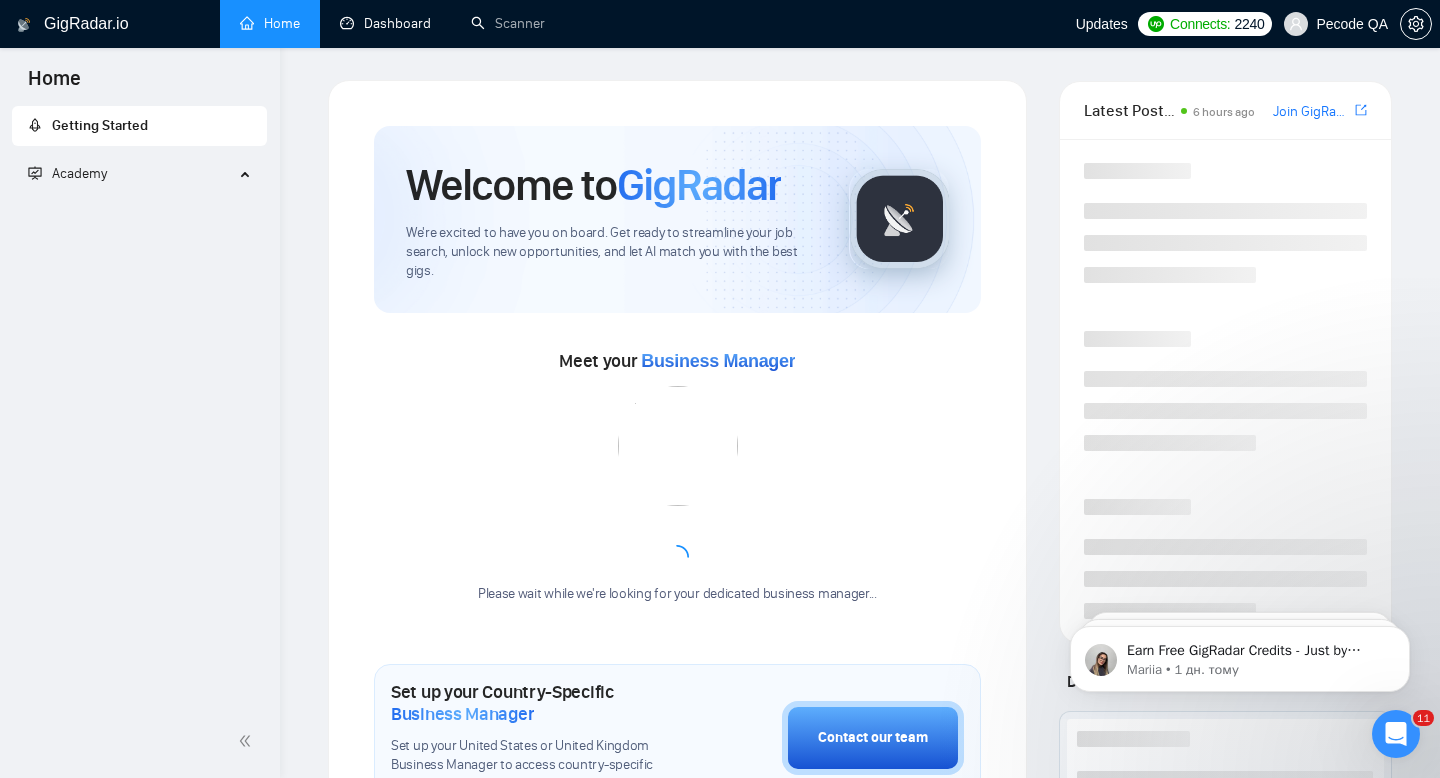 click on "Scanner" at bounding box center [508, 23] 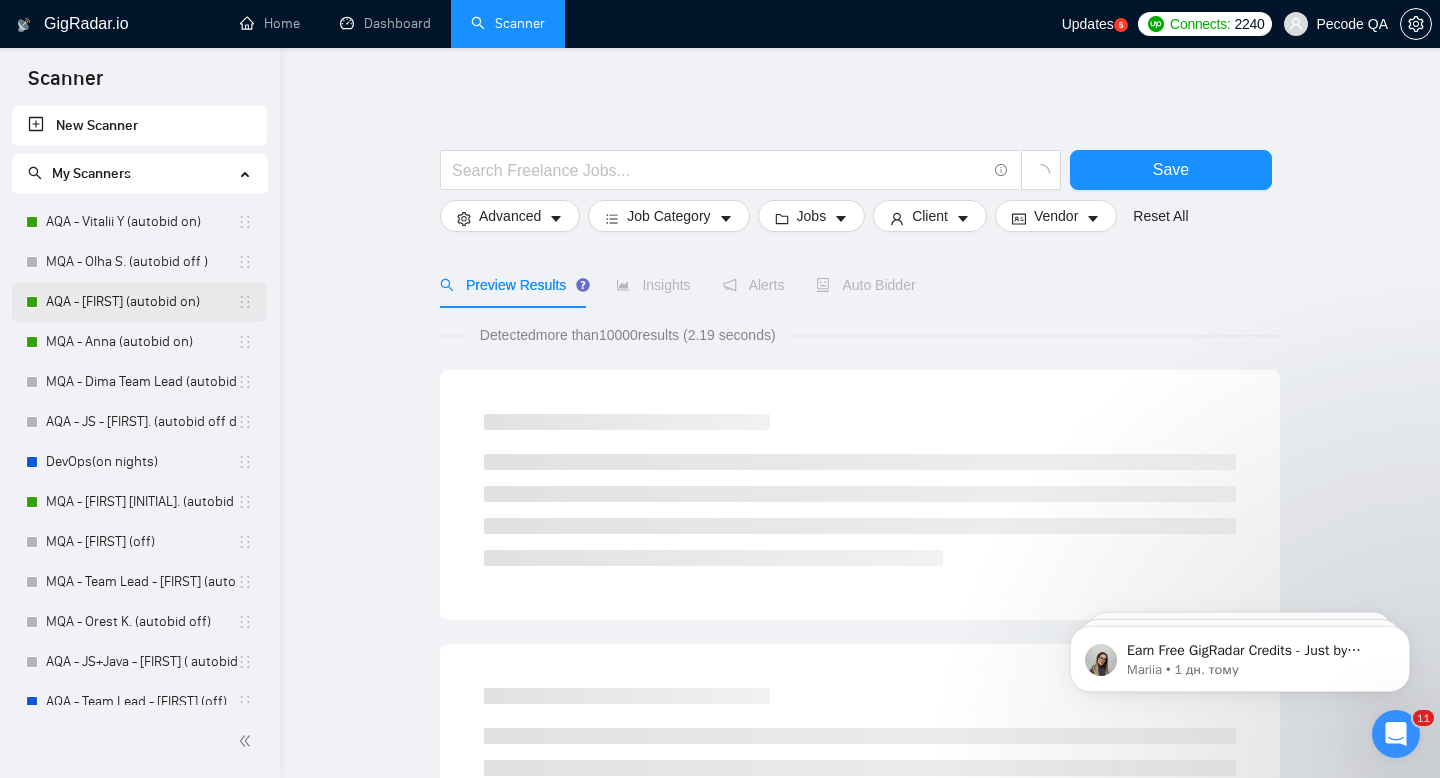 click on "AQA - [FIRST] (autobid on)" at bounding box center (141, 302) 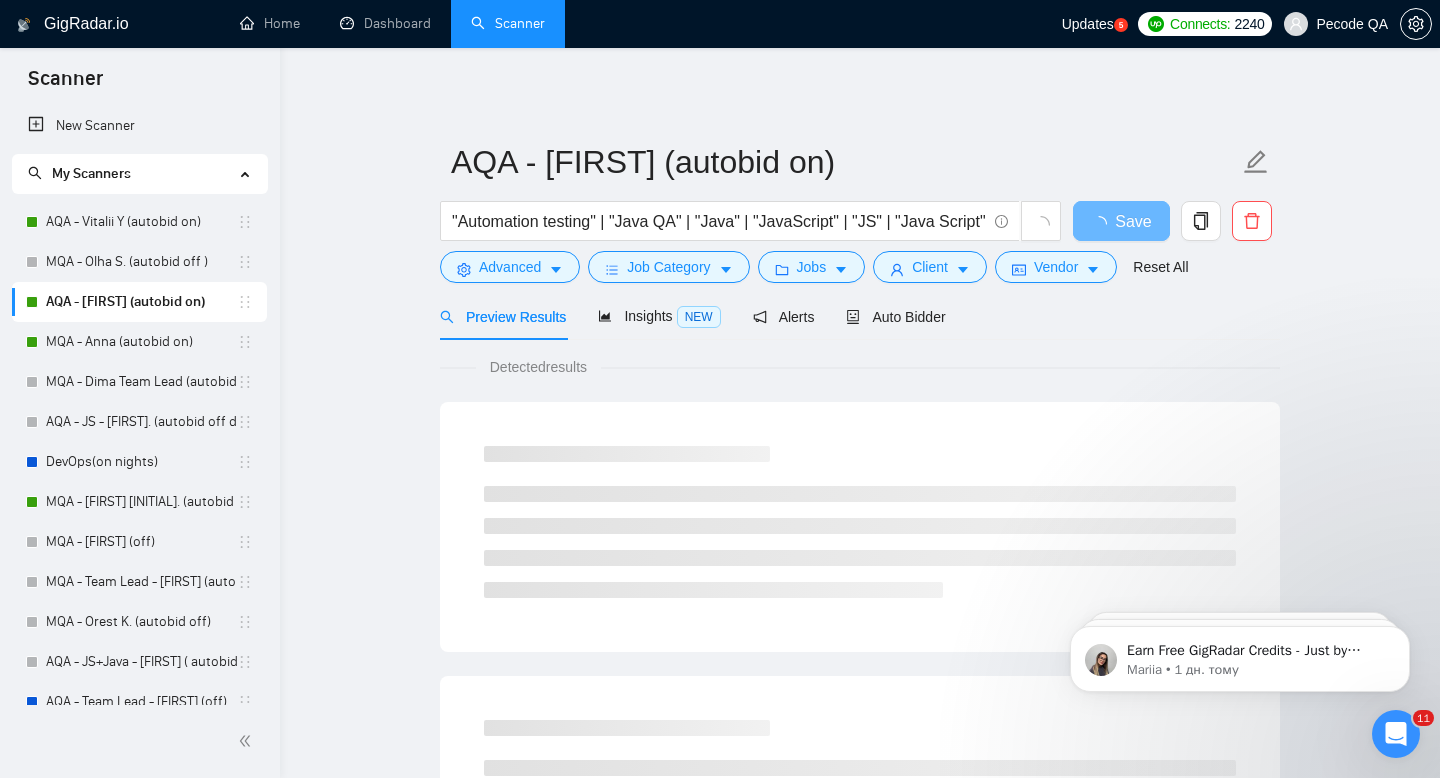 click on "Preview Results Insights NEW Alerts Auto Bidder" at bounding box center [860, 316] 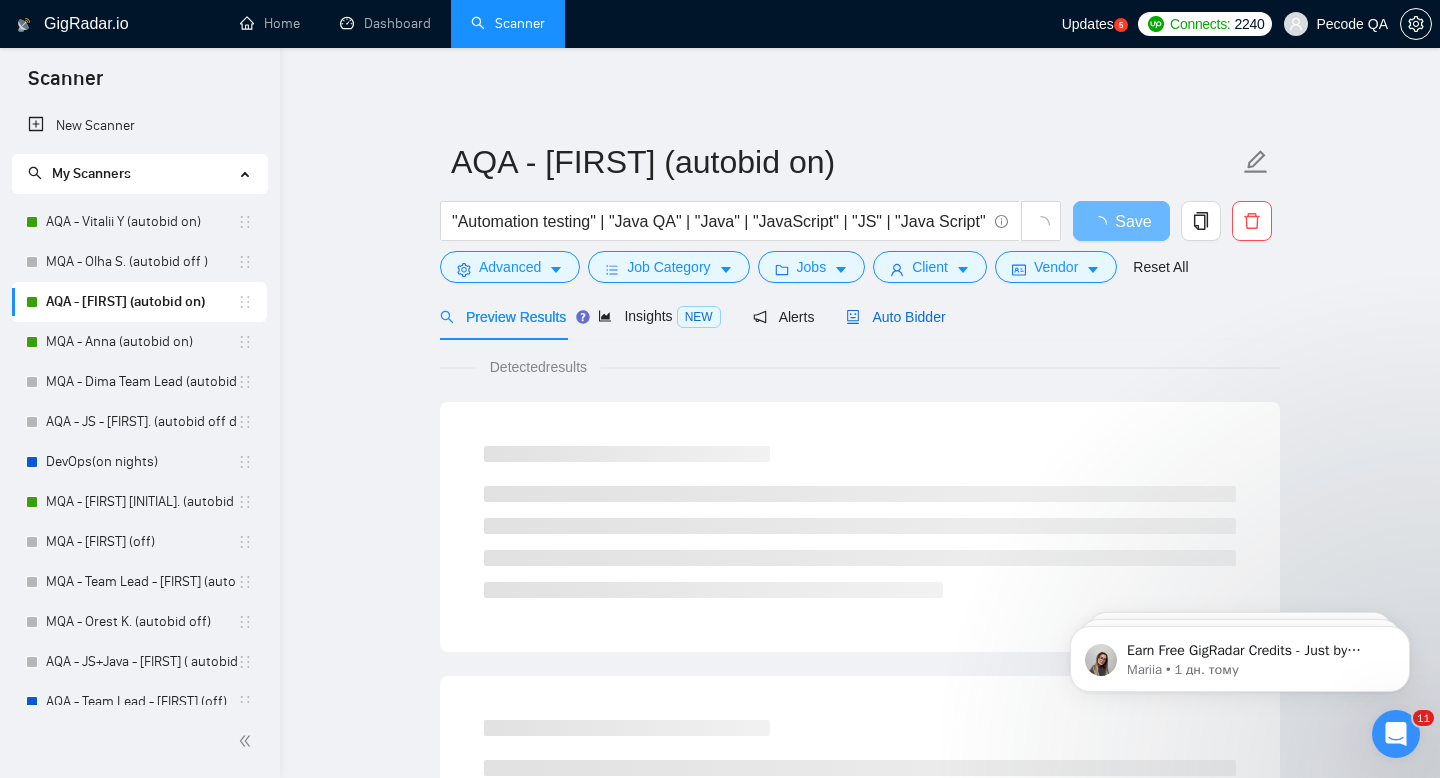 click on "Auto Bidder" at bounding box center (895, 317) 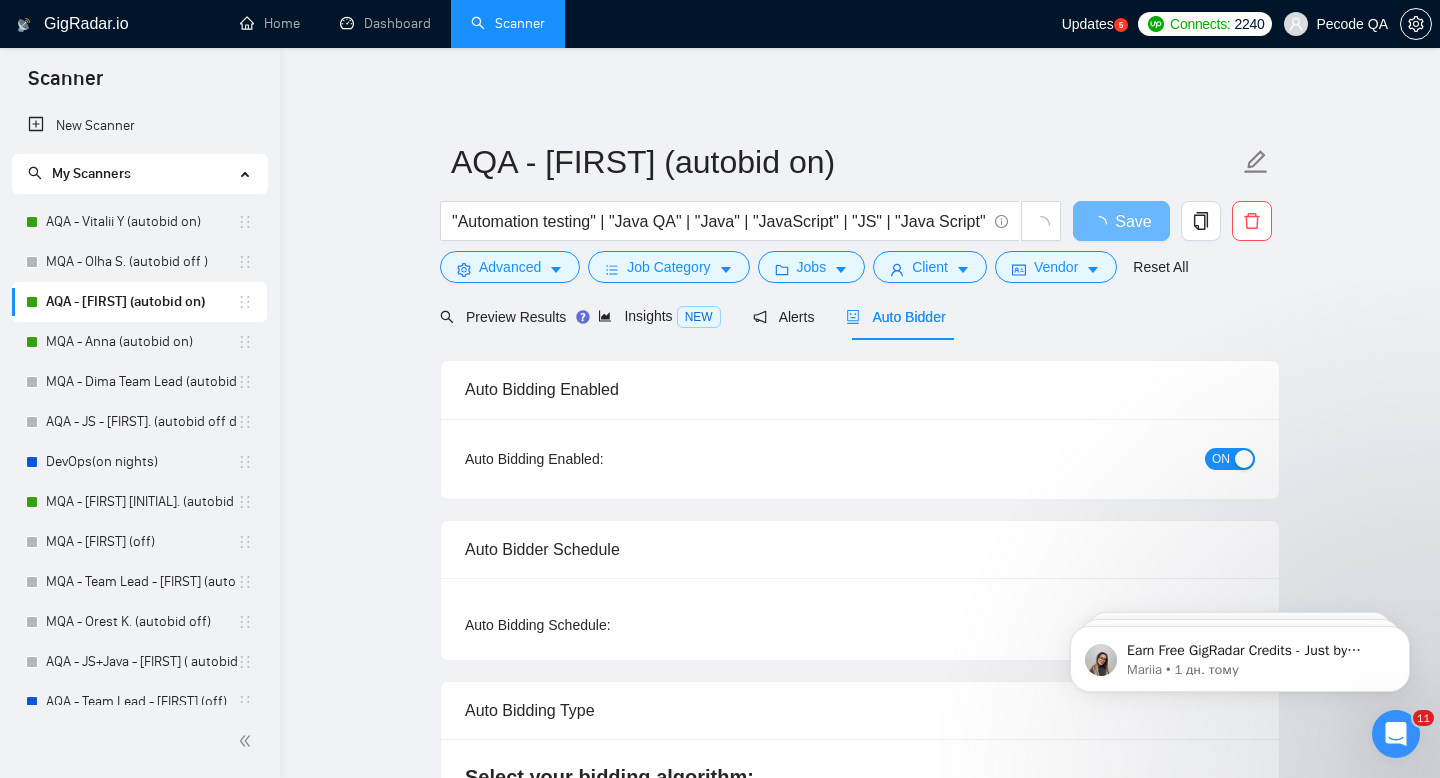 type 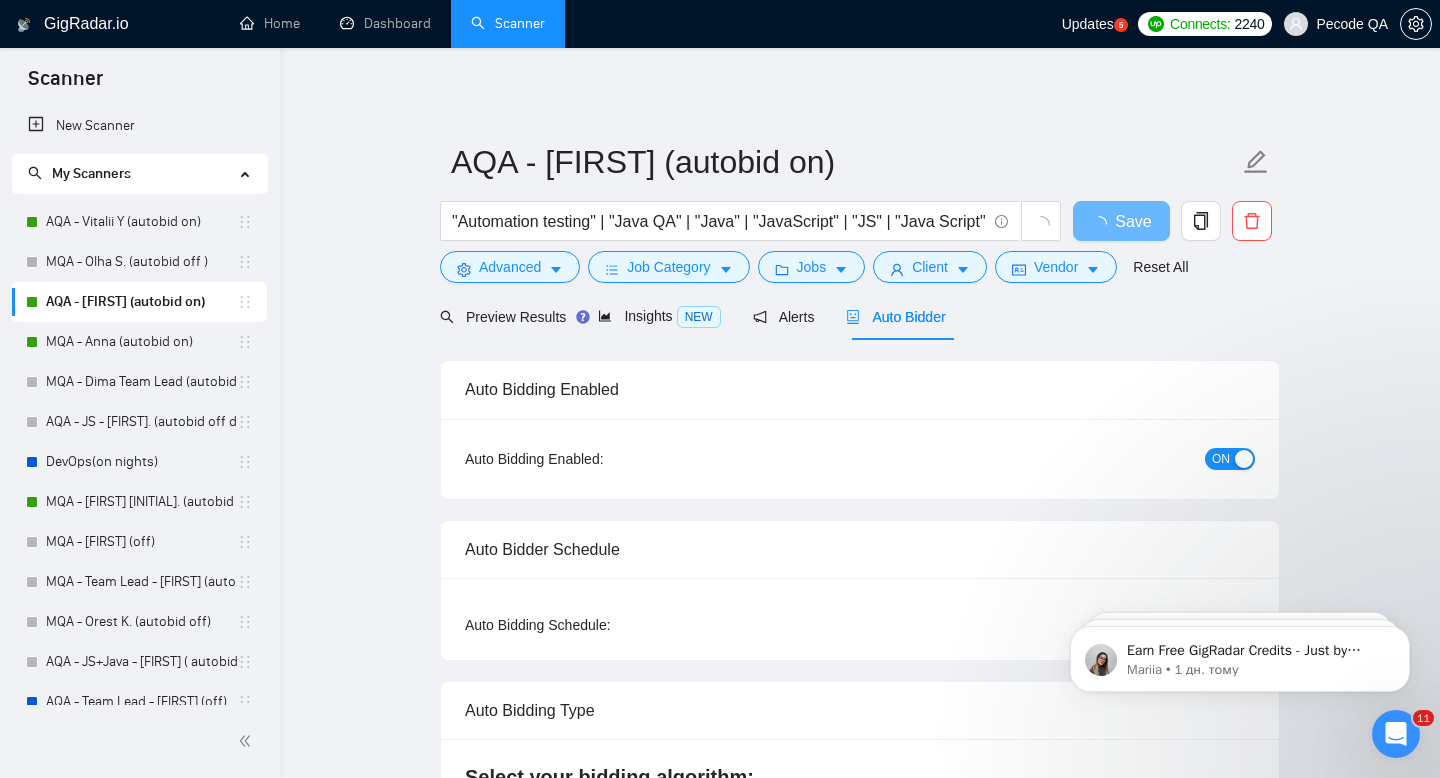 checkbox on "true" 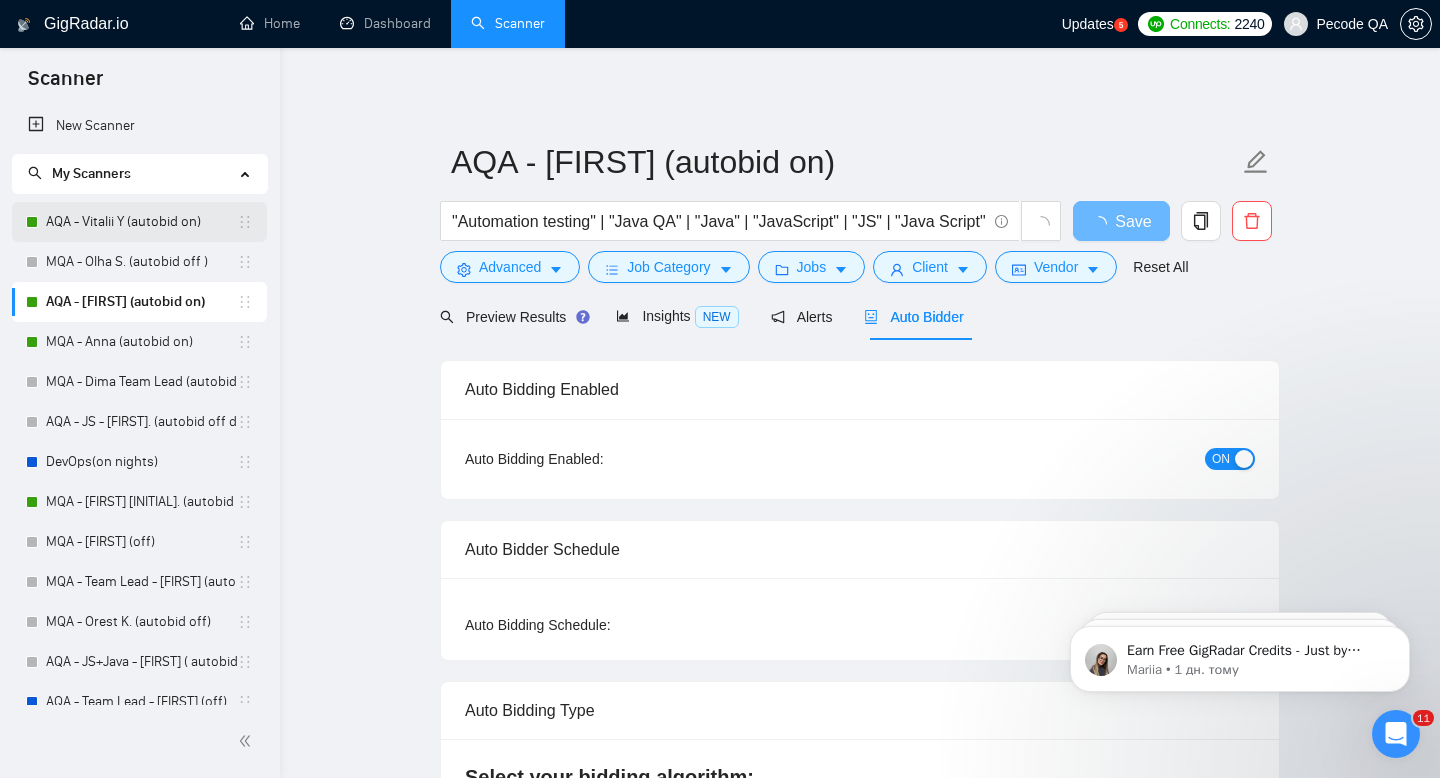 click on "AQA - Vitalii Y (autobid on)" at bounding box center (141, 222) 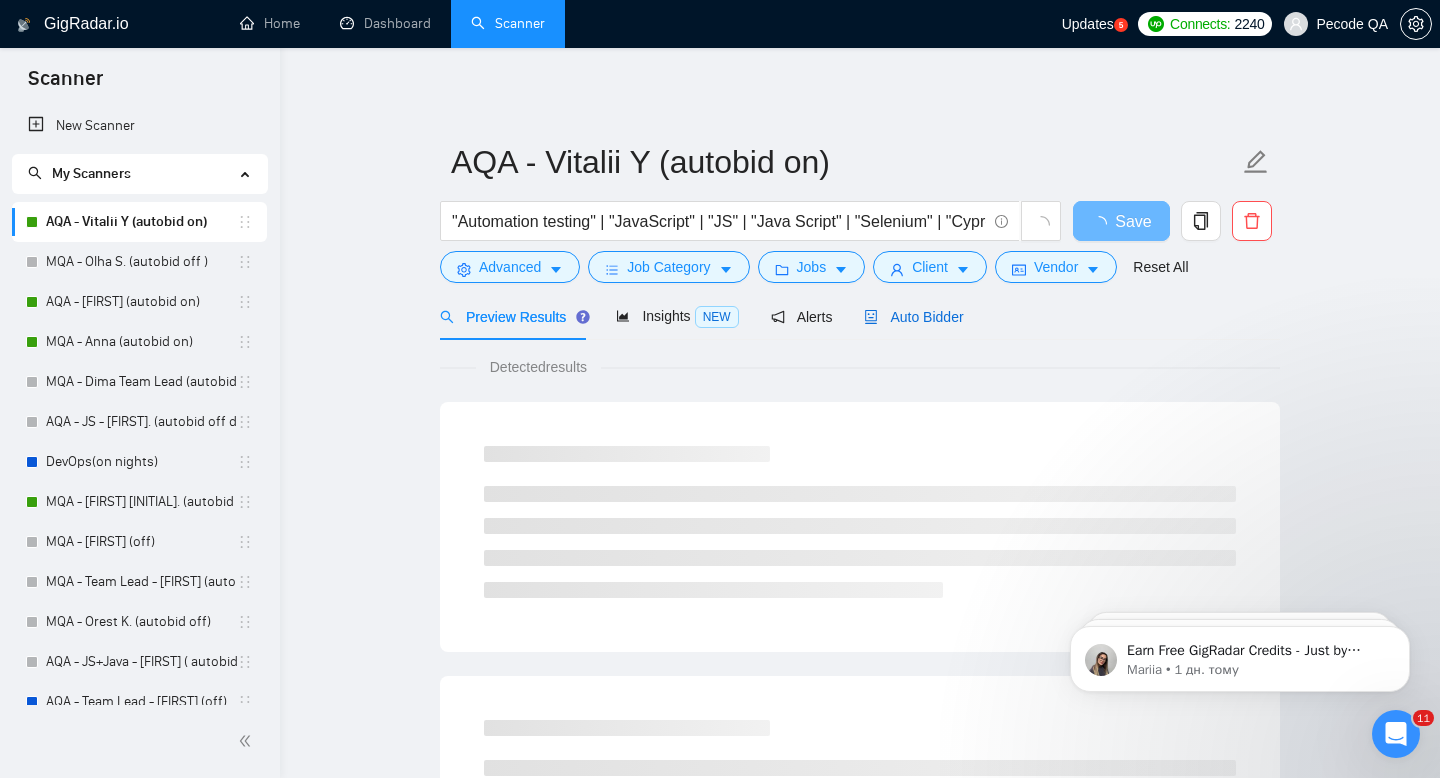 click on "Auto Bidder" at bounding box center [913, 317] 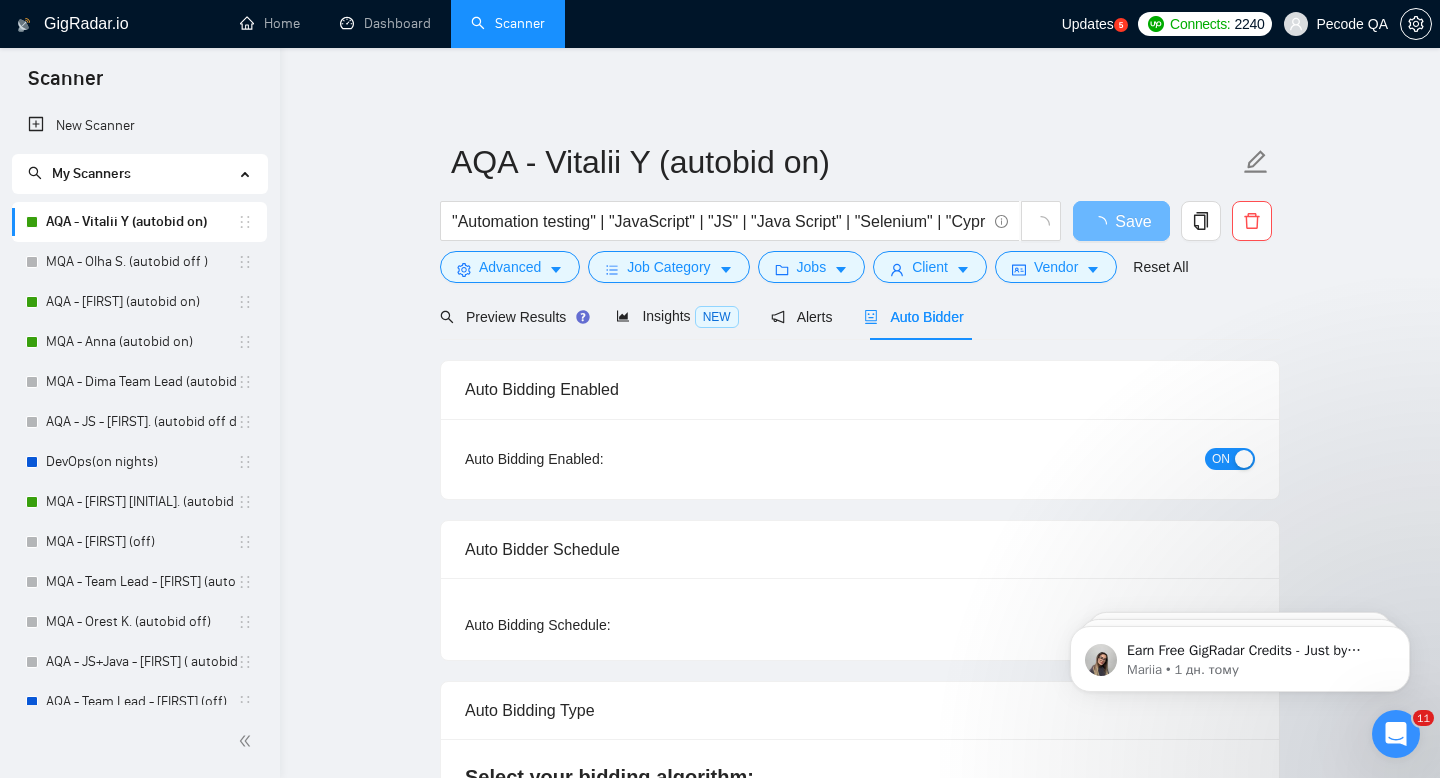 type 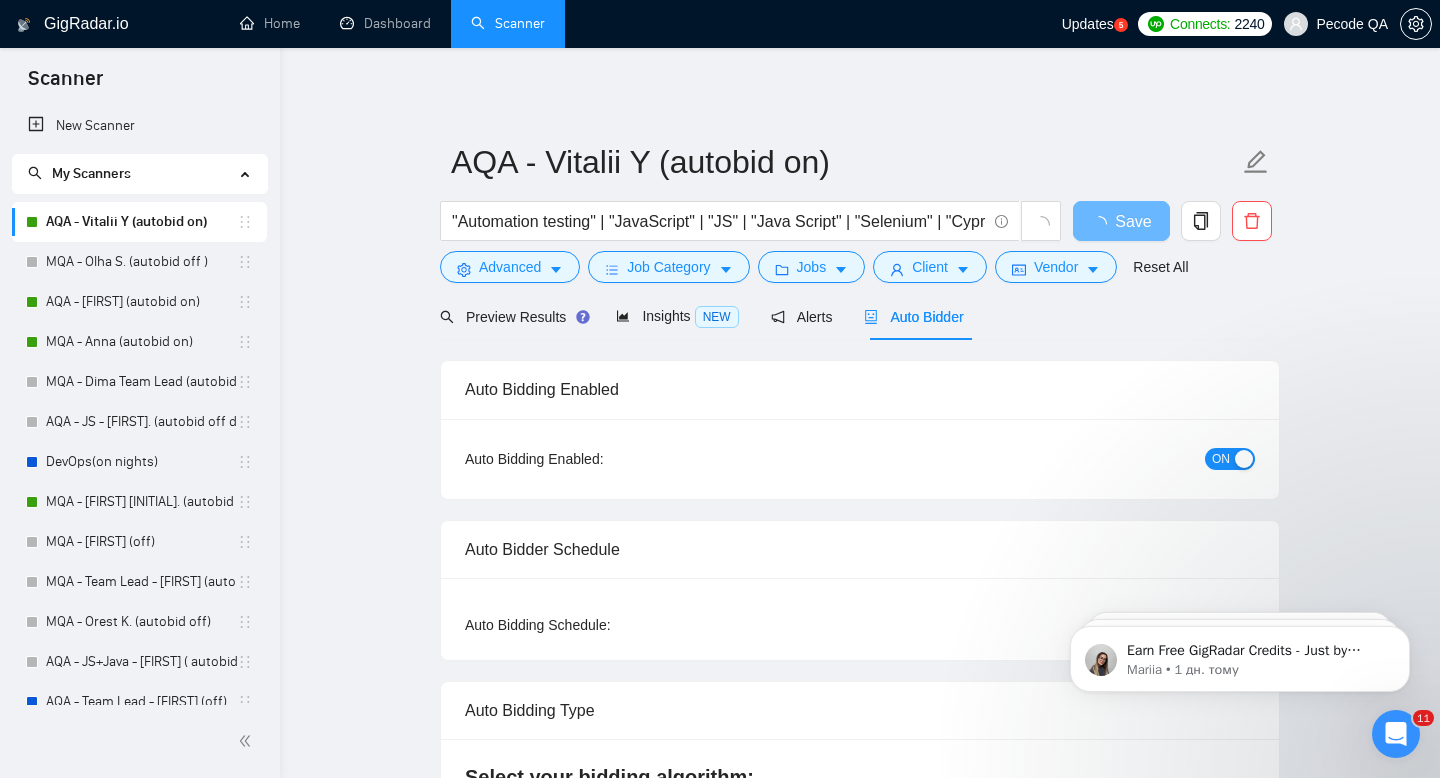 radio on "false" 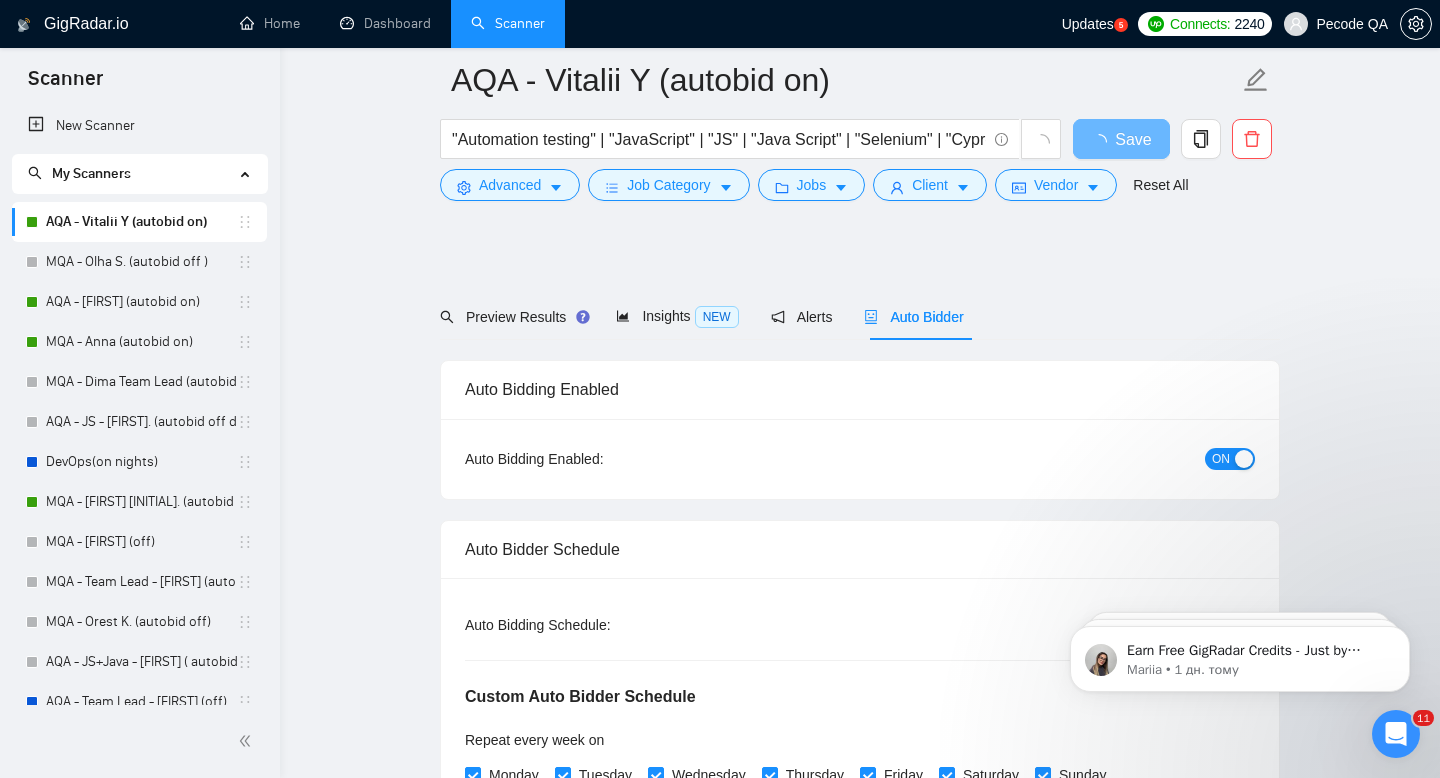 scroll, scrollTop: 131, scrollLeft: 0, axis: vertical 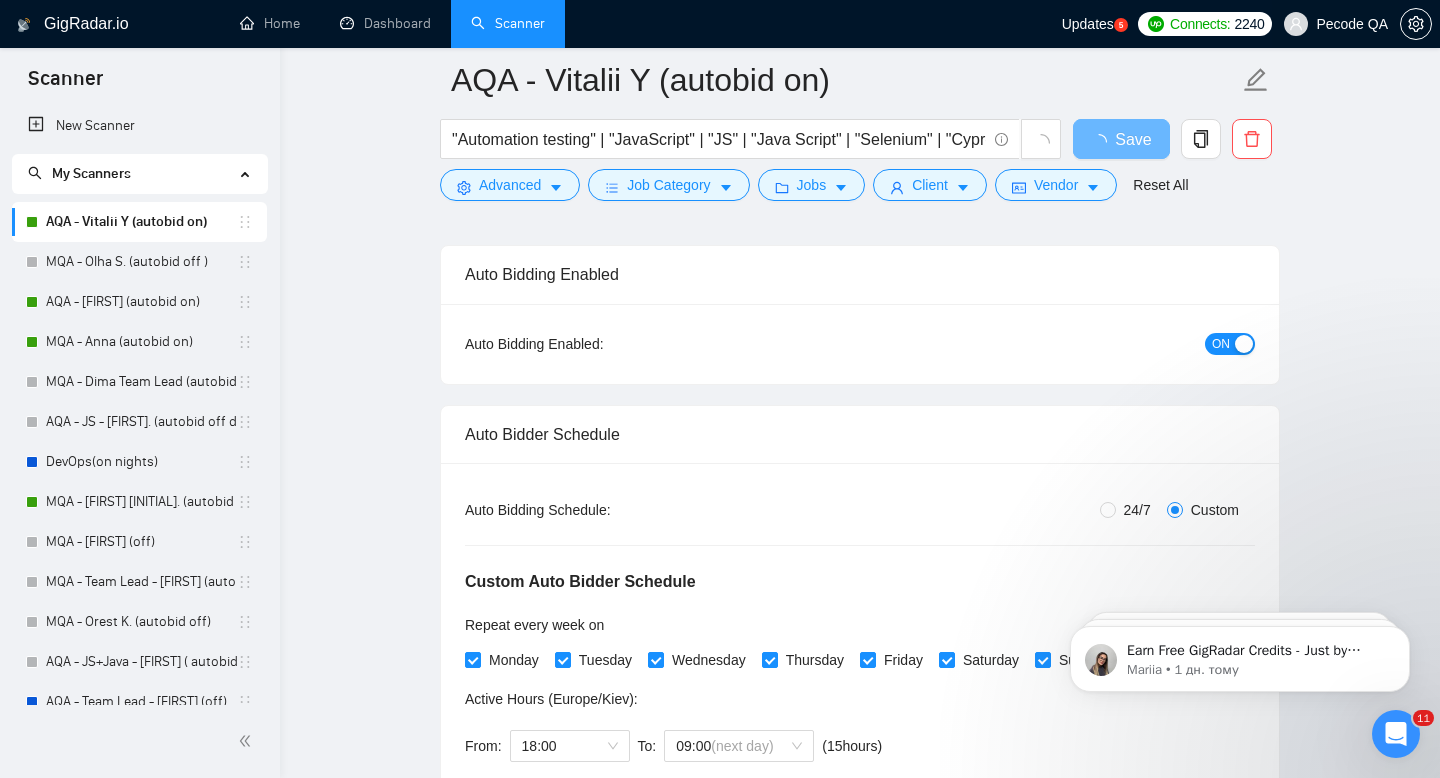 click on "Pecode QA" at bounding box center (1352, 24) 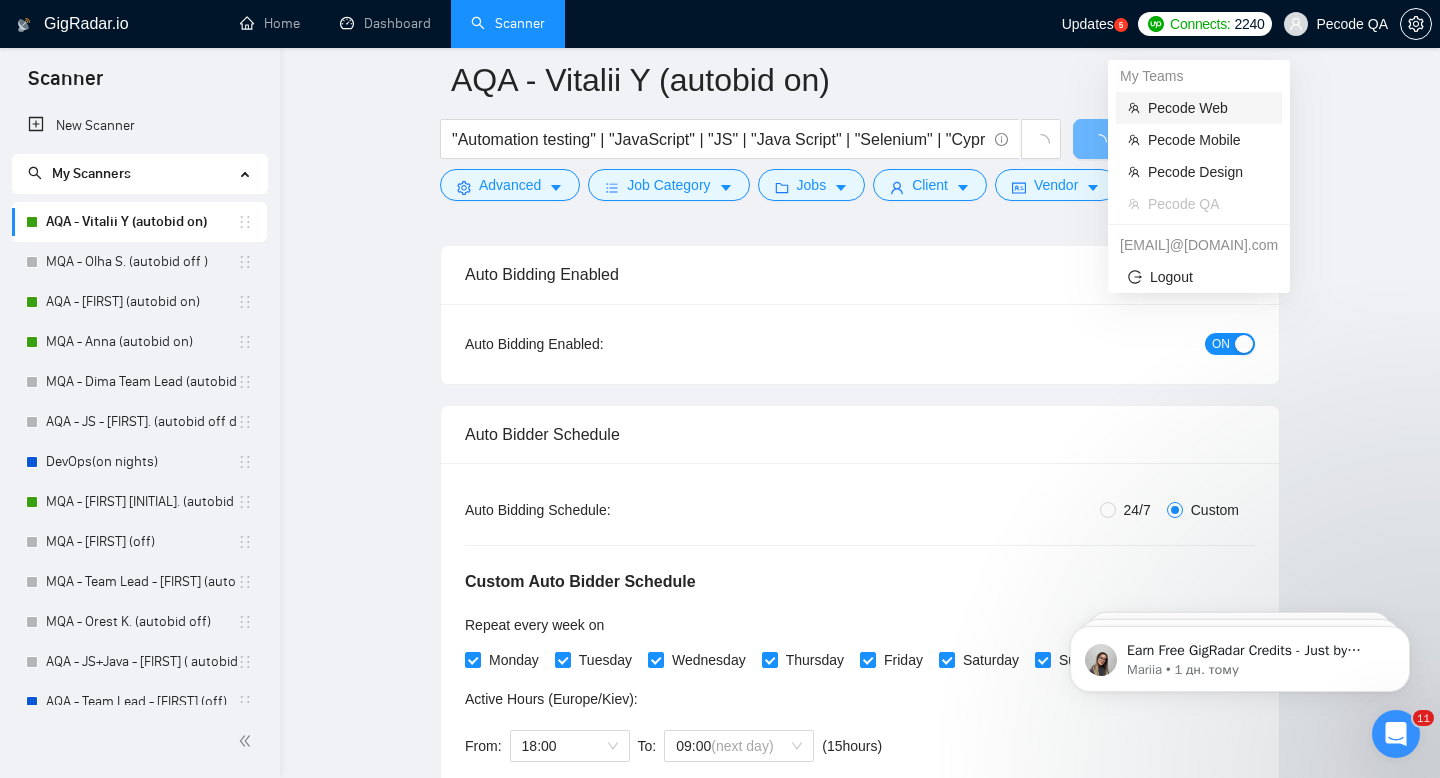 click on "Pecode Web" at bounding box center [1209, 108] 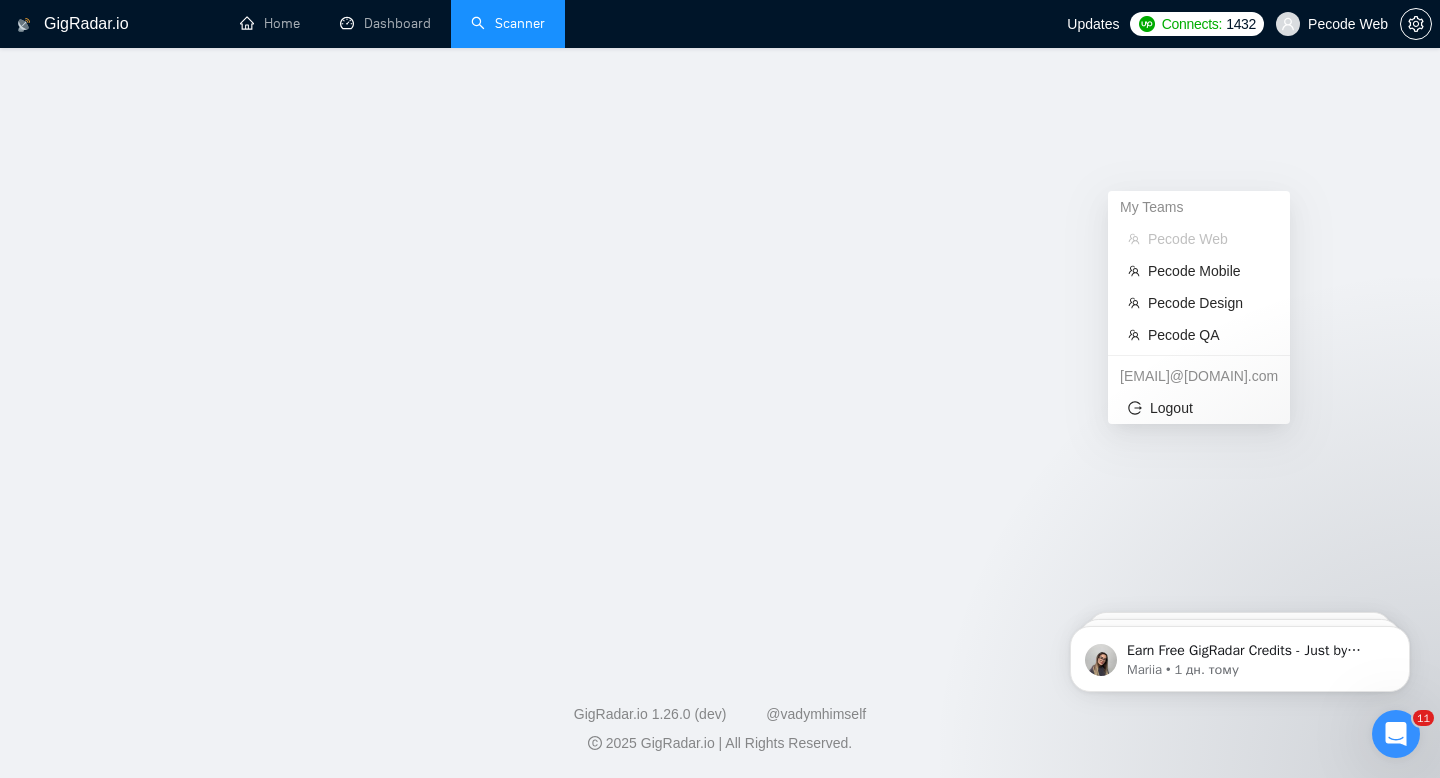scroll, scrollTop: 0, scrollLeft: 0, axis: both 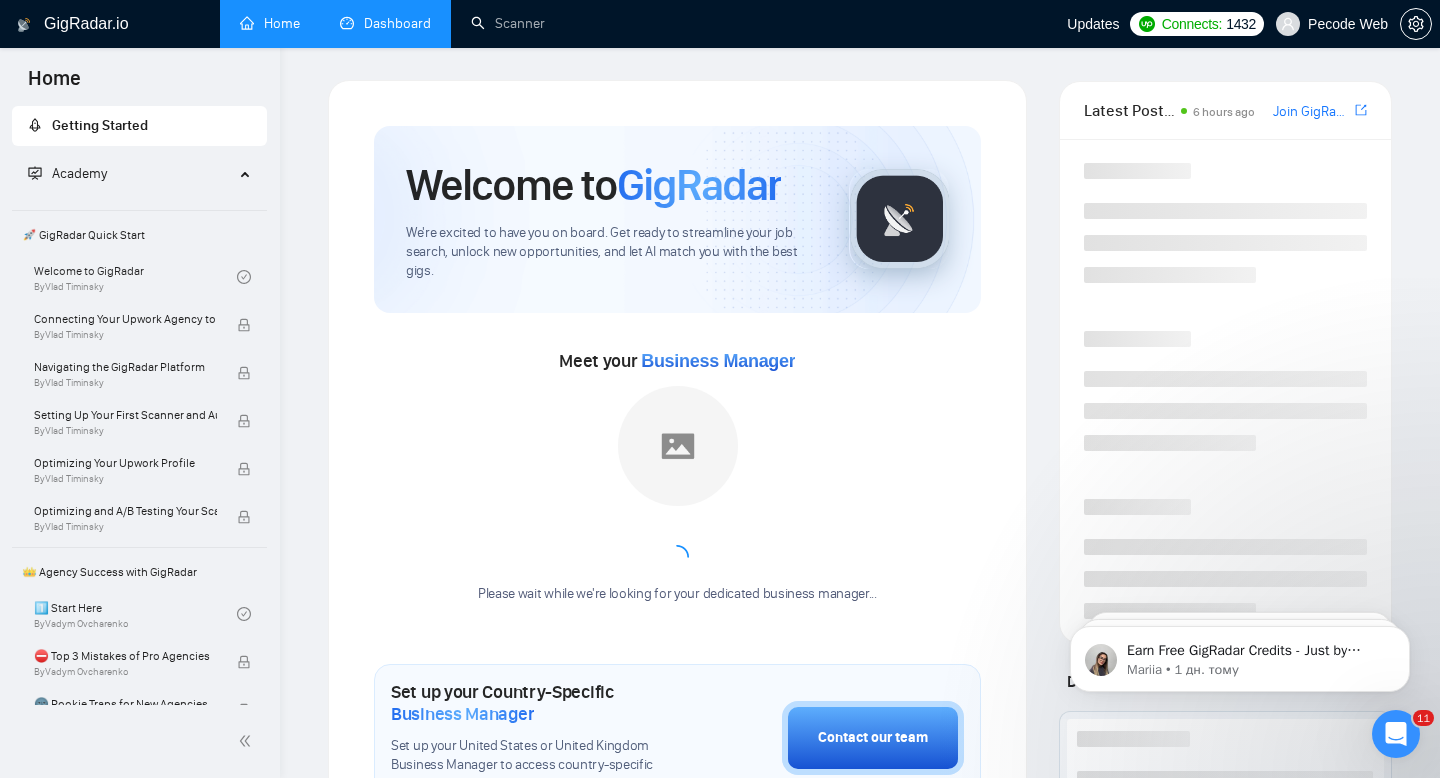 click on "Dashboard" at bounding box center (385, 23) 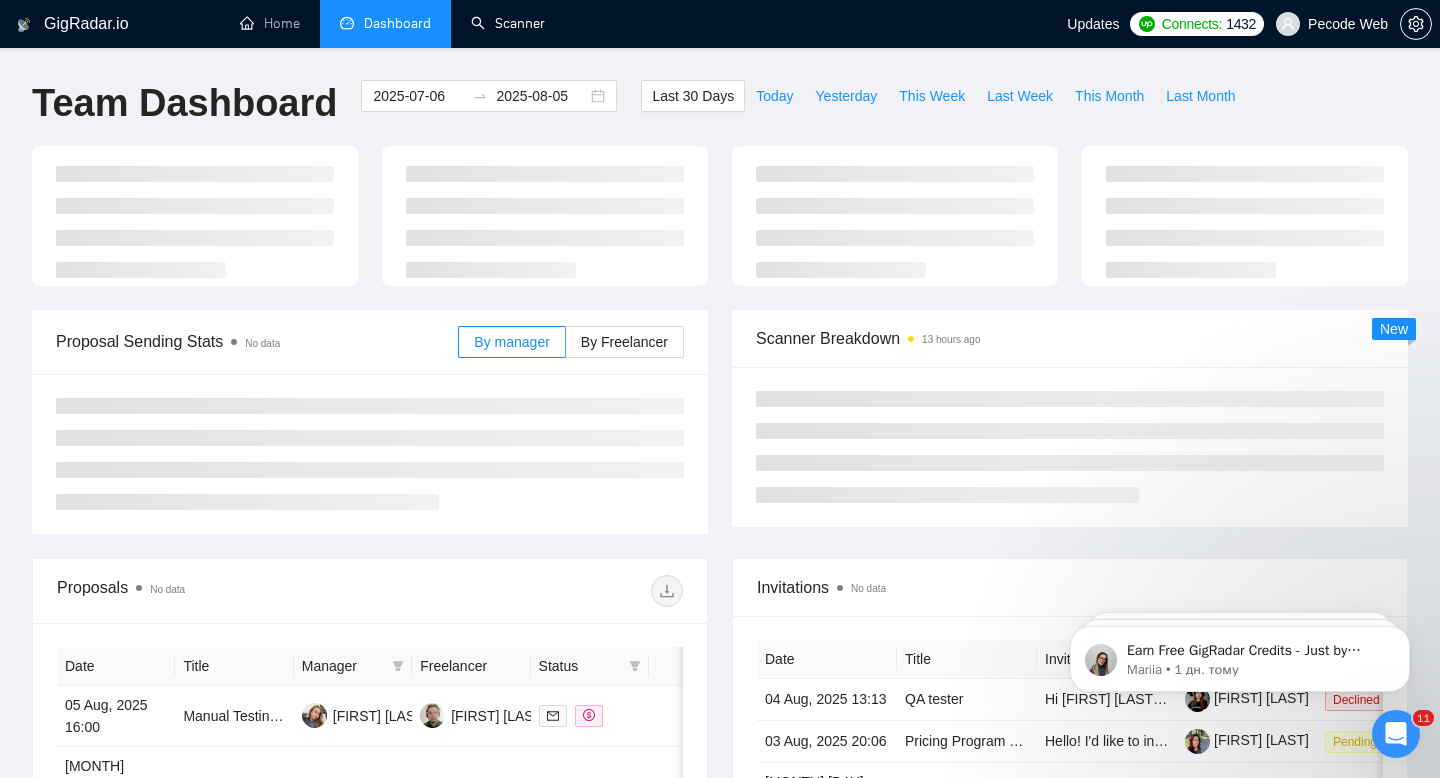 drag, startPoint x: 509, startPoint y: 35, endPoint x: 372, endPoint y: 70, distance: 141.40015 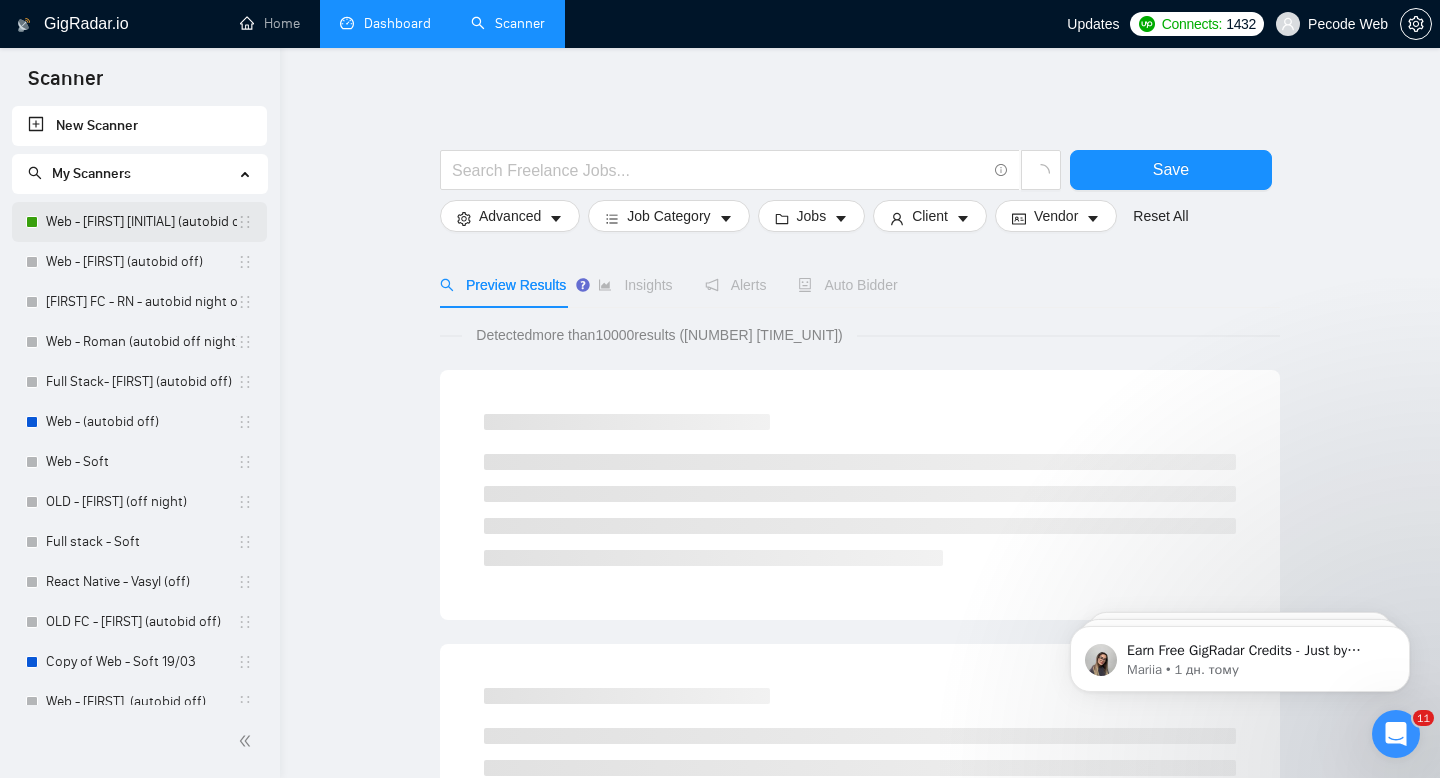 click on "Web - [FIRST] [INITIAL] (autobid on)" at bounding box center (141, 222) 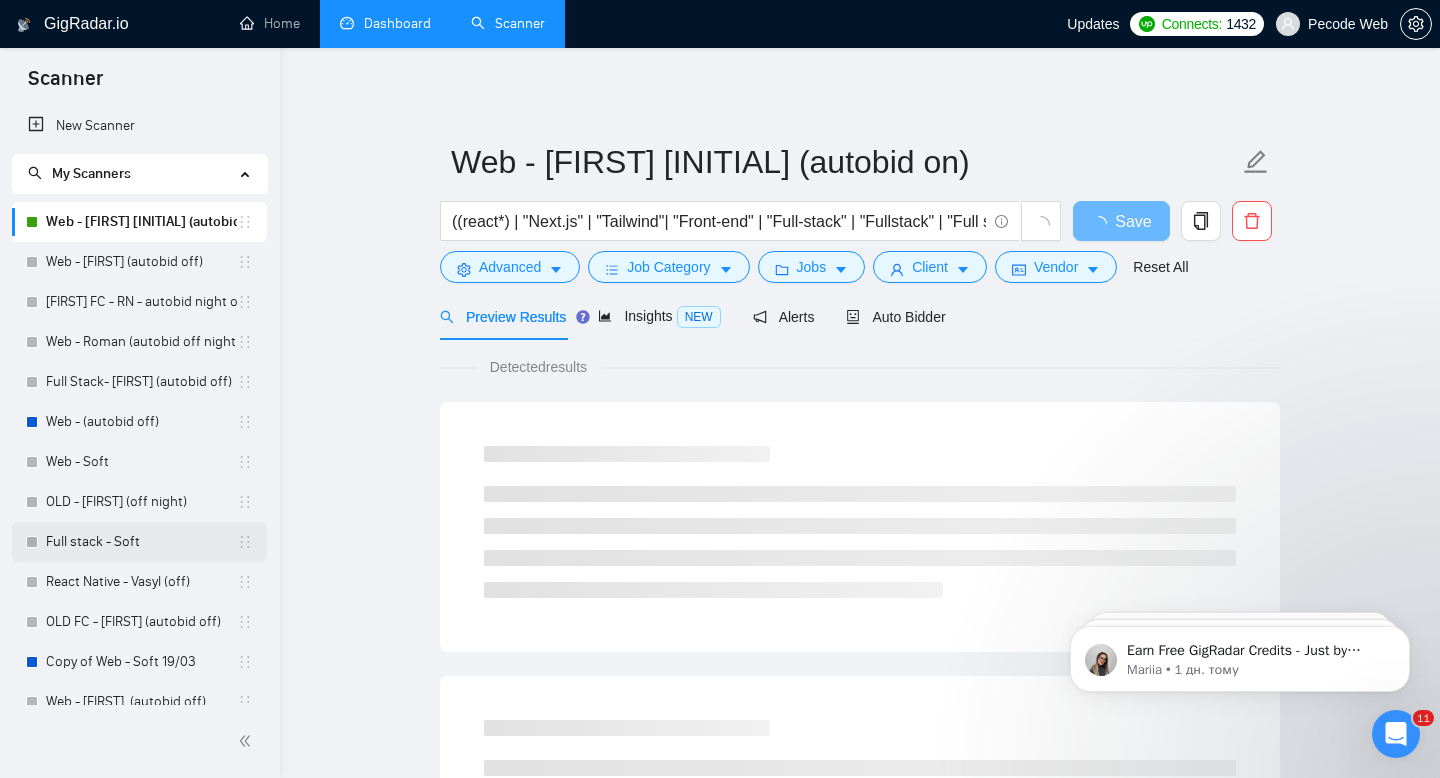 scroll, scrollTop: 34, scrollLeft: 0, axis: vertical 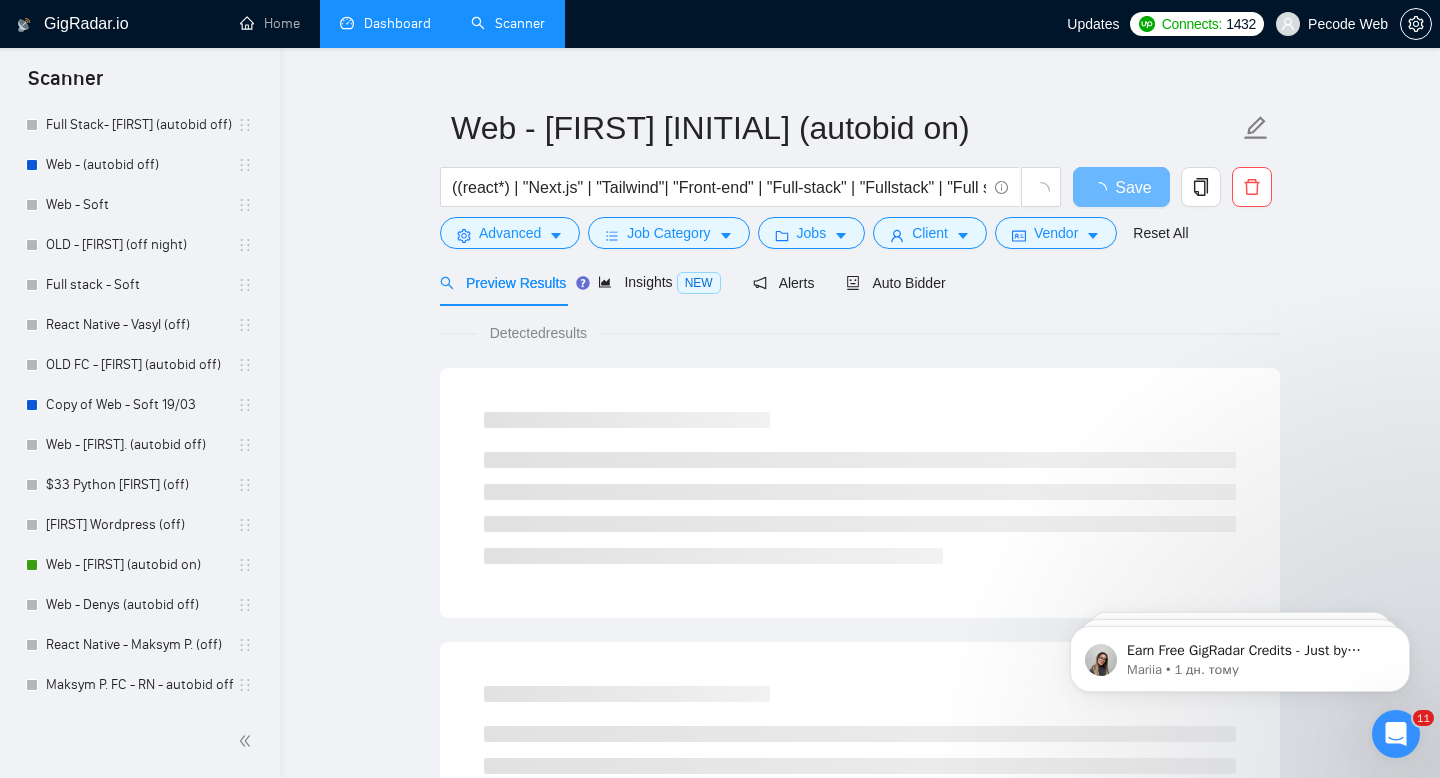 click on "Detected   results" at bounding box center (860, 1010) 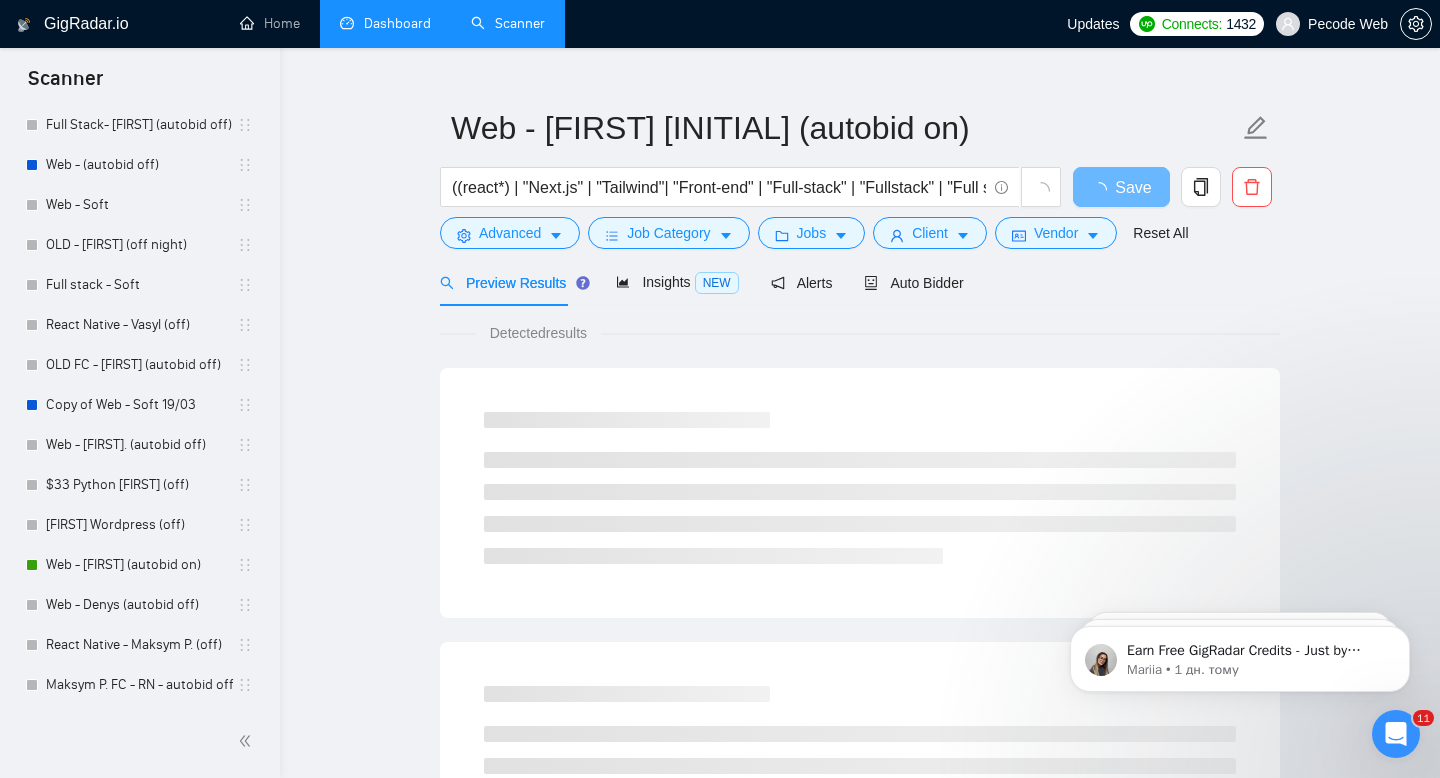 scroll, scrollTop: 0, scrollLeft: 0, axis: both 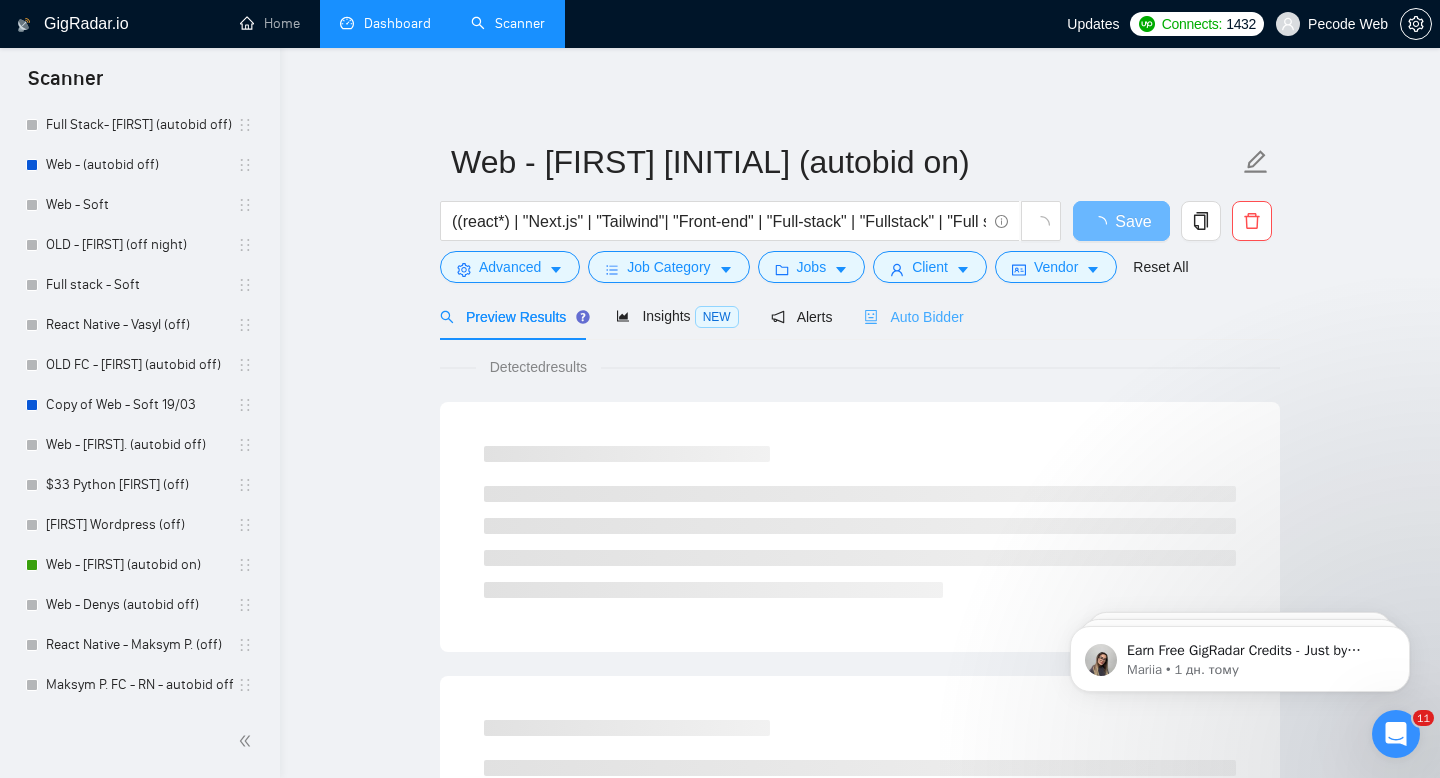 click on "Auto Bidder" at bounding box center [913, 316] 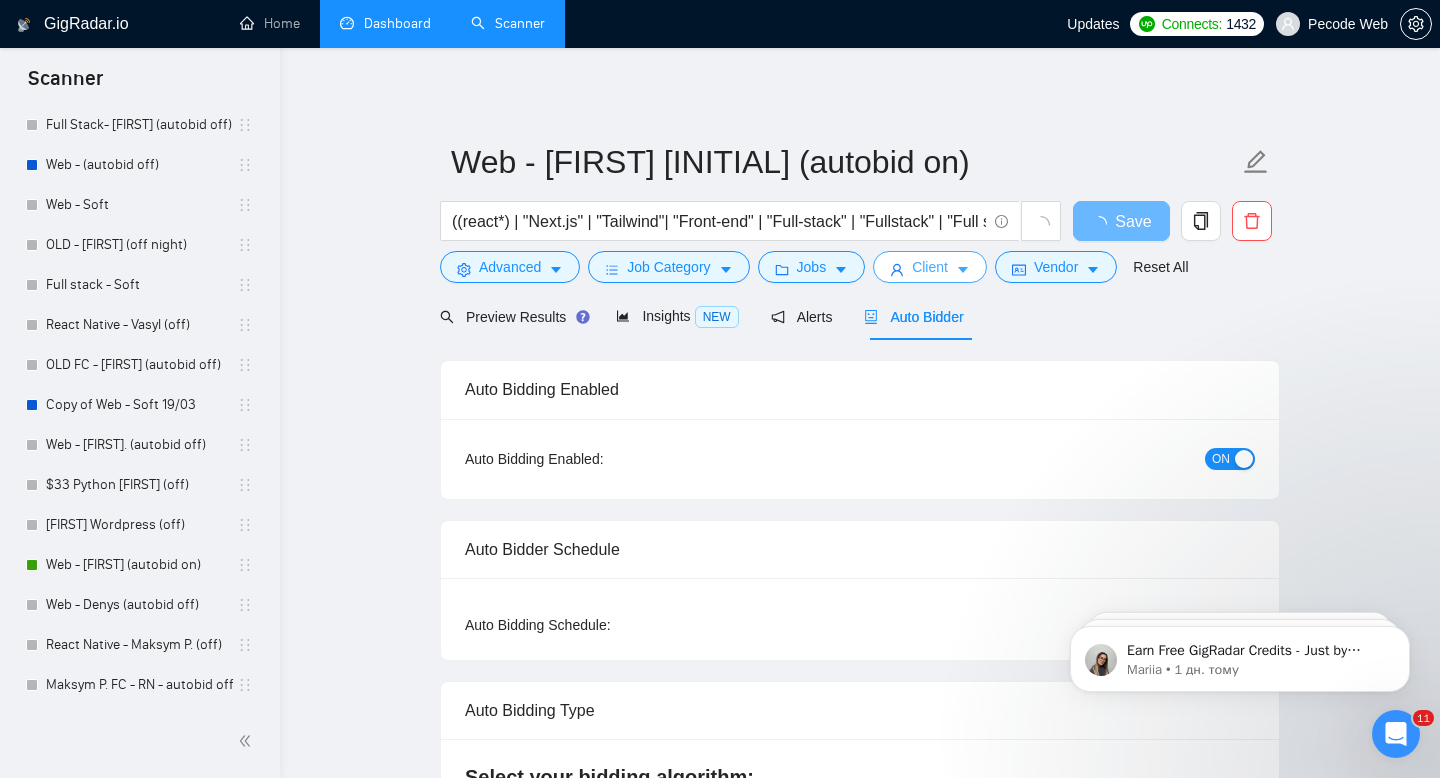 type 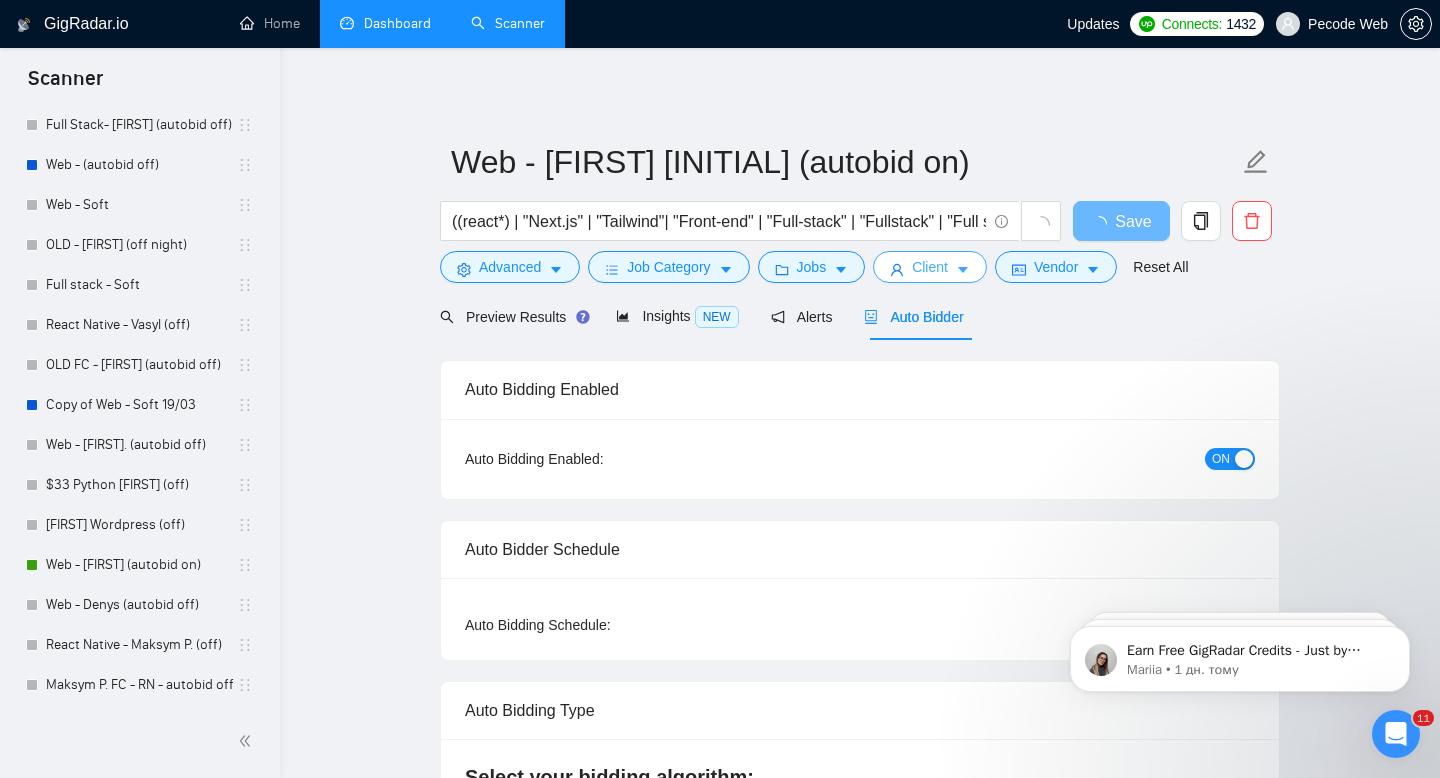 radio on "false" 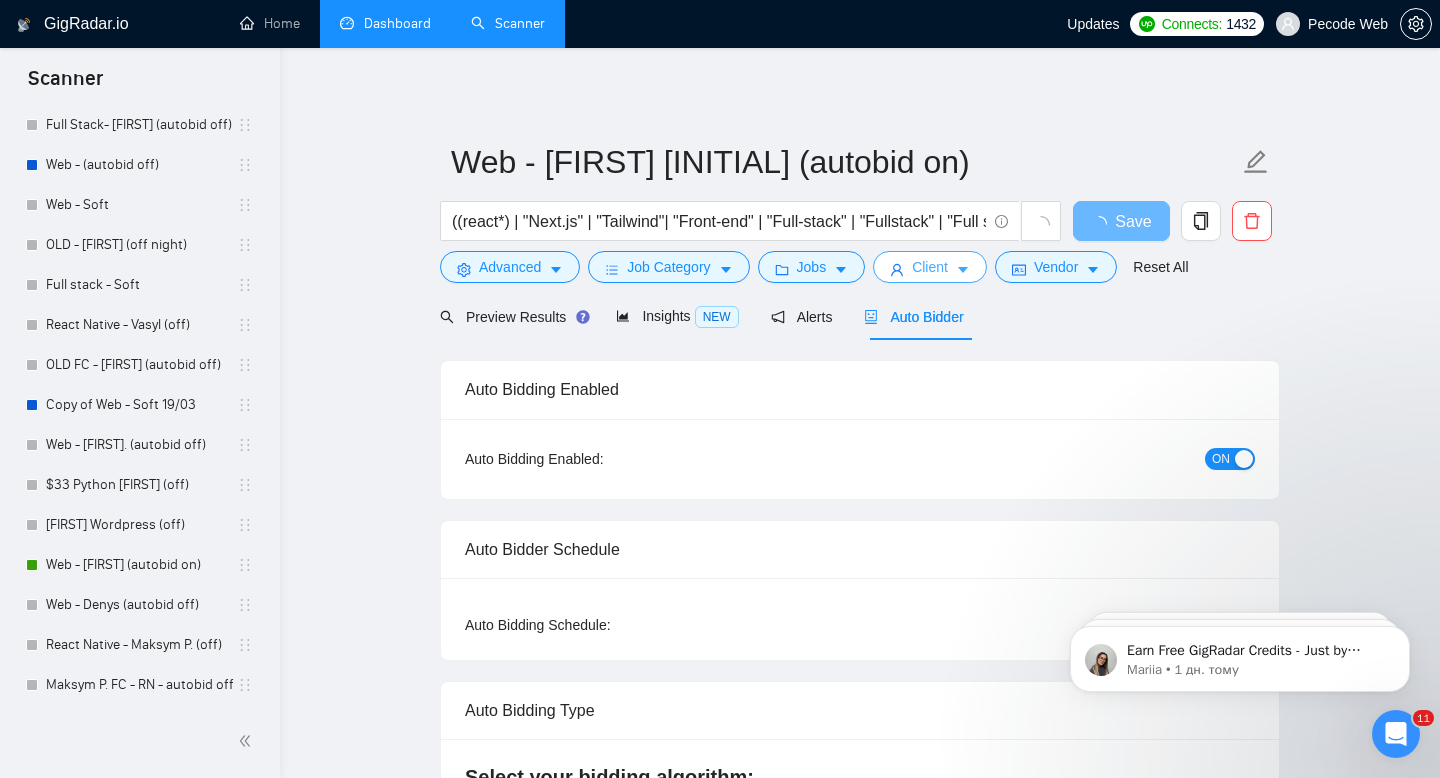 checkbox on "true" 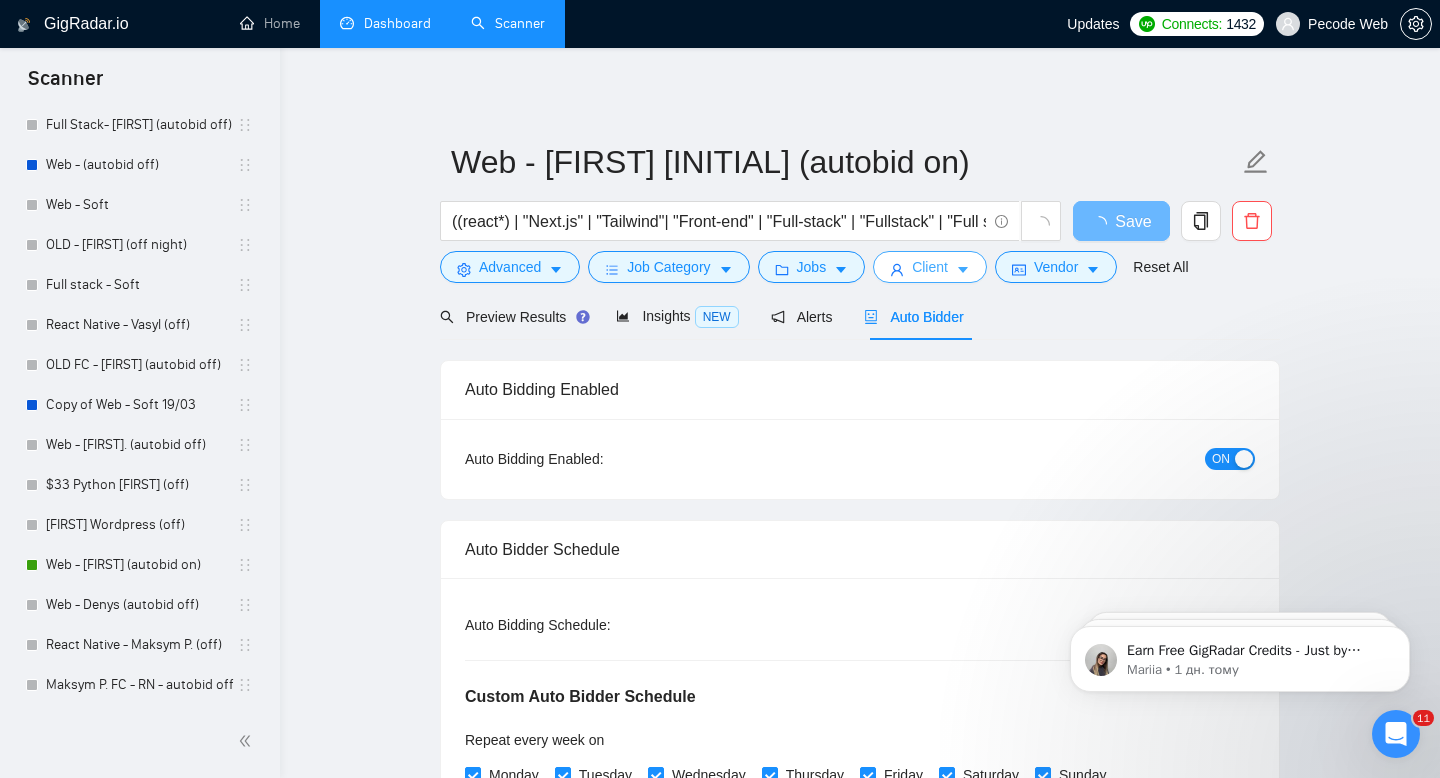 type 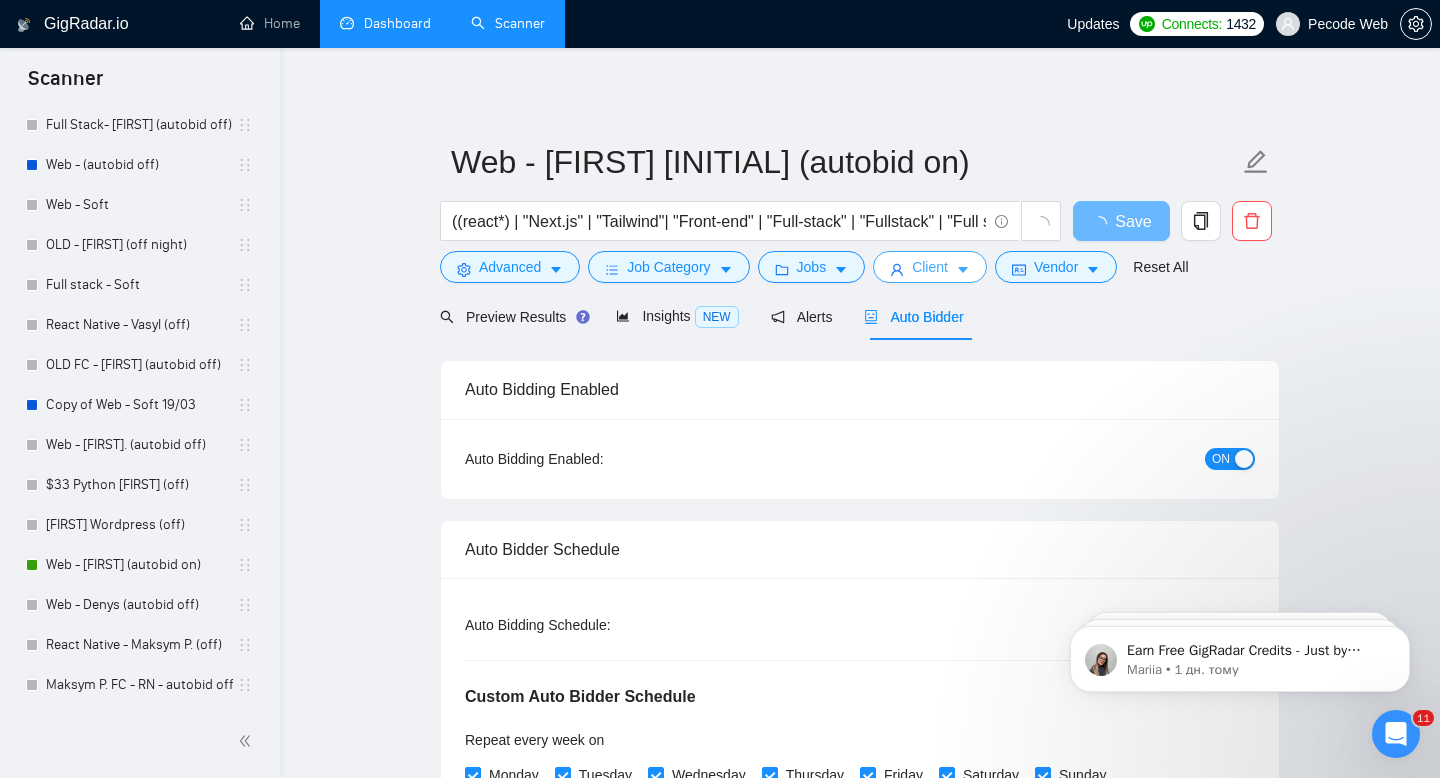 click on "Client" at bounding box center (930, 267) 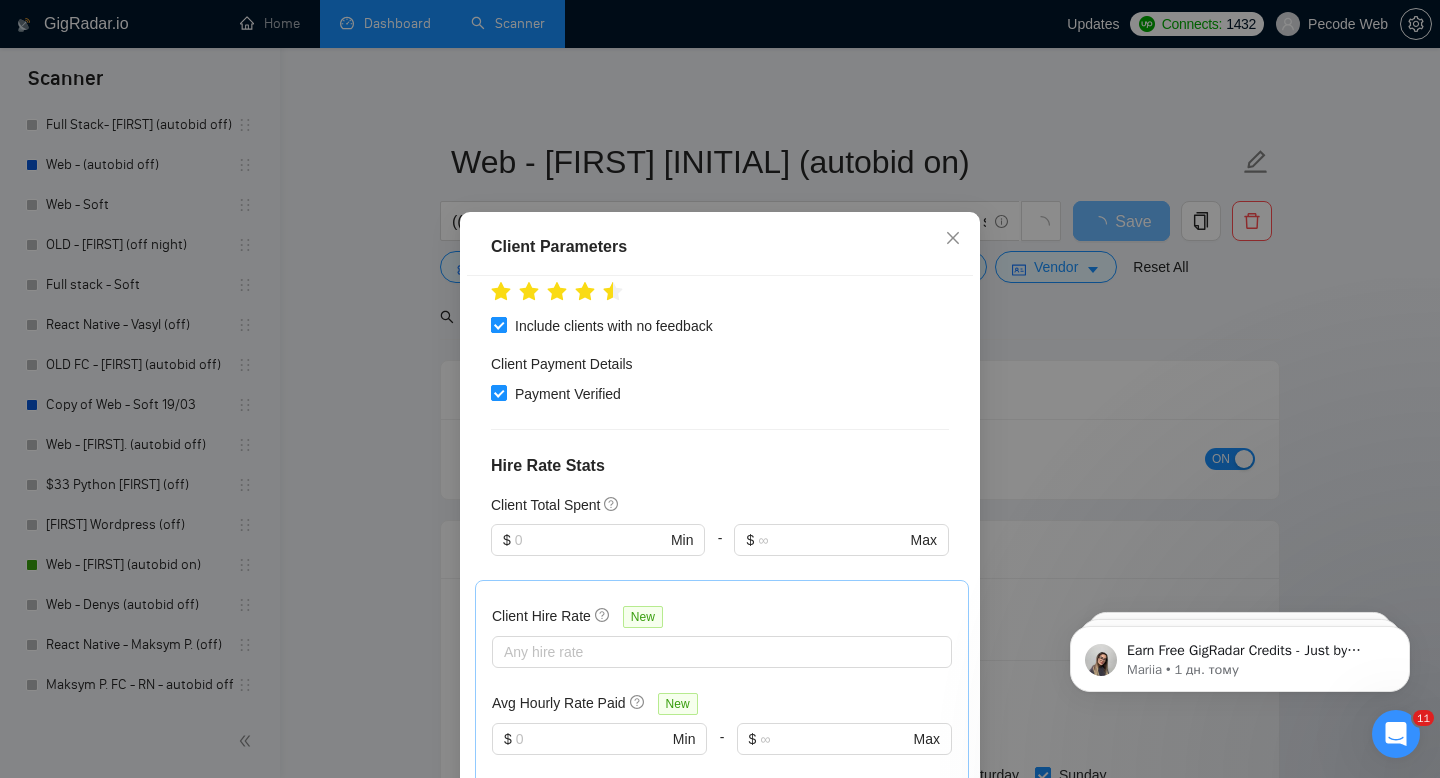 scroll, scrollTop: 649, scrollLeft: 0, axis: vertical 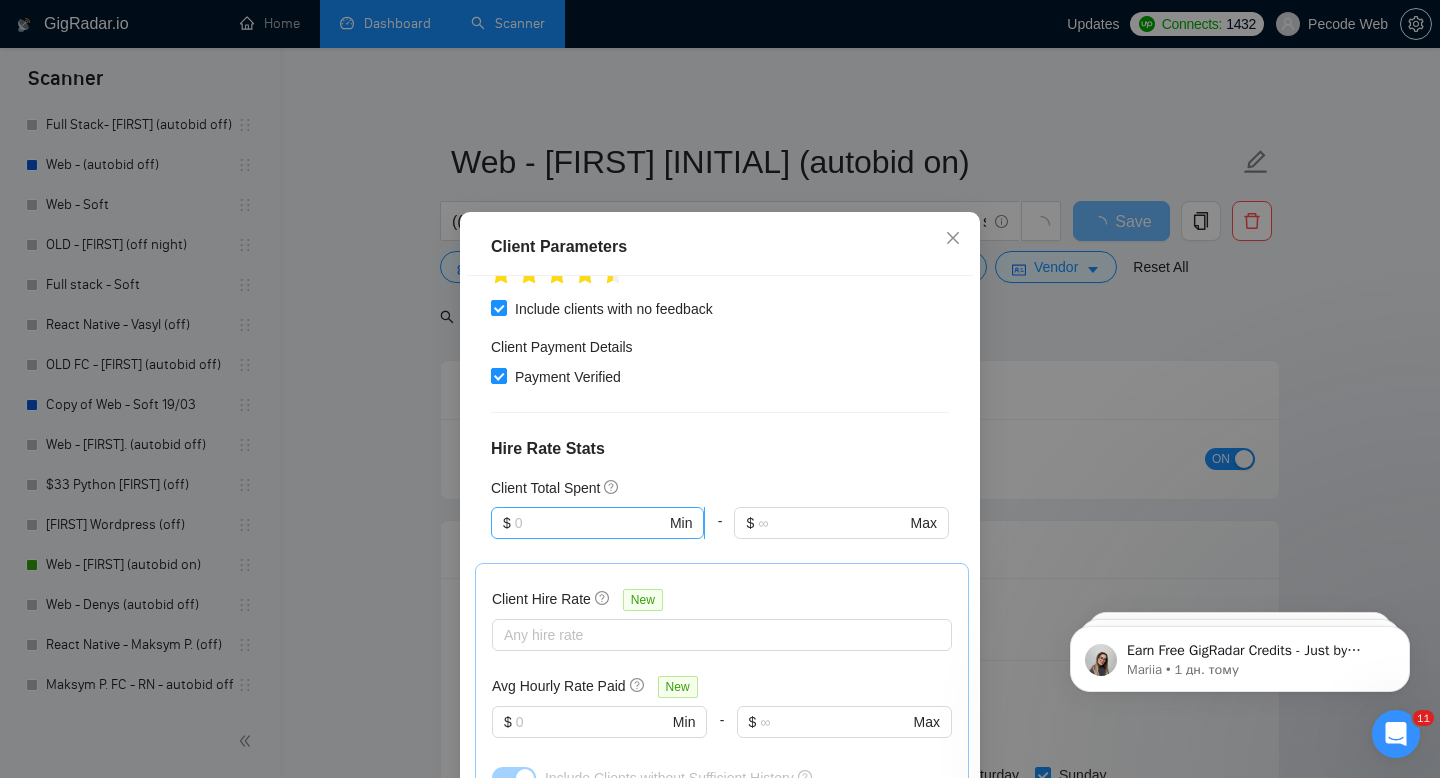 click at bounding box center (590, 523) 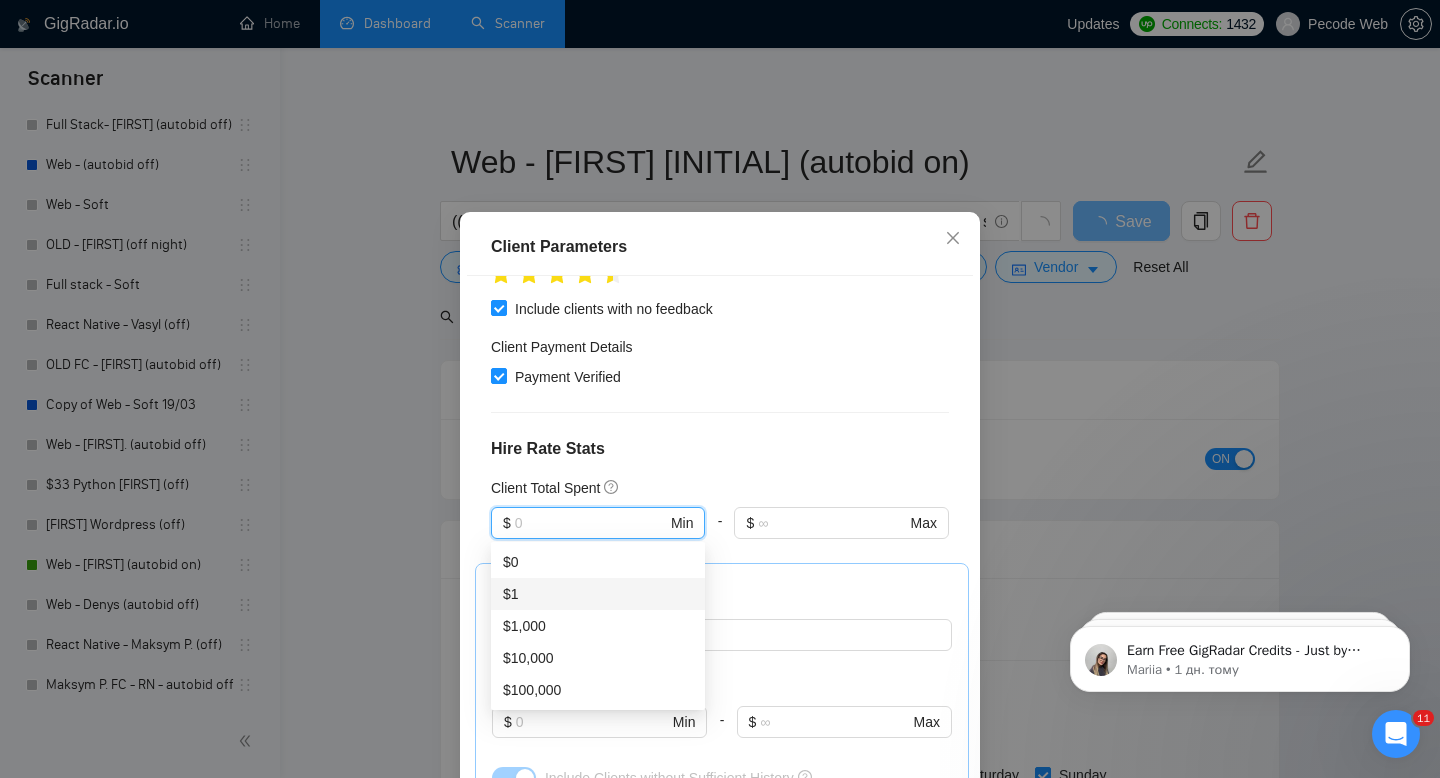 click on "$1" at bounding box center (598, 594) 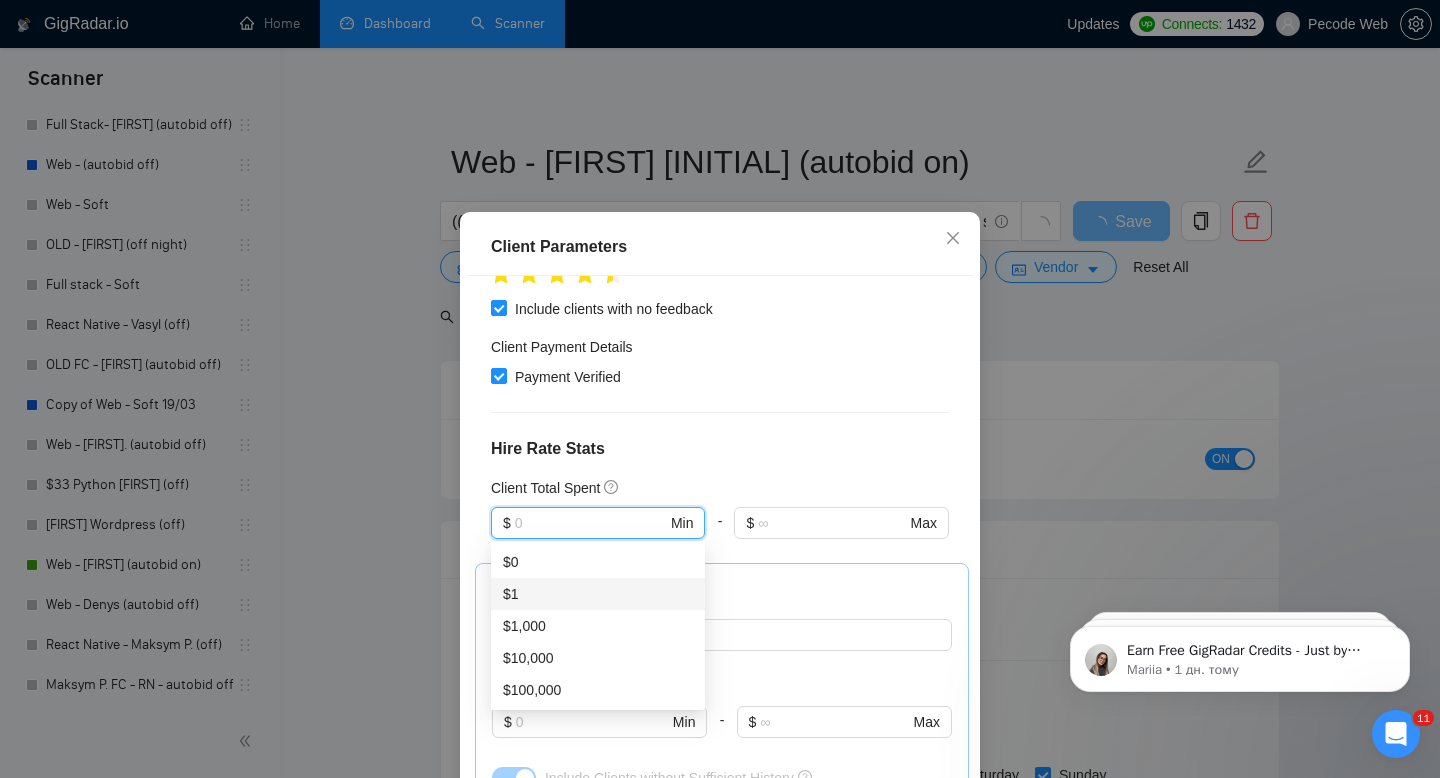 type on "1" 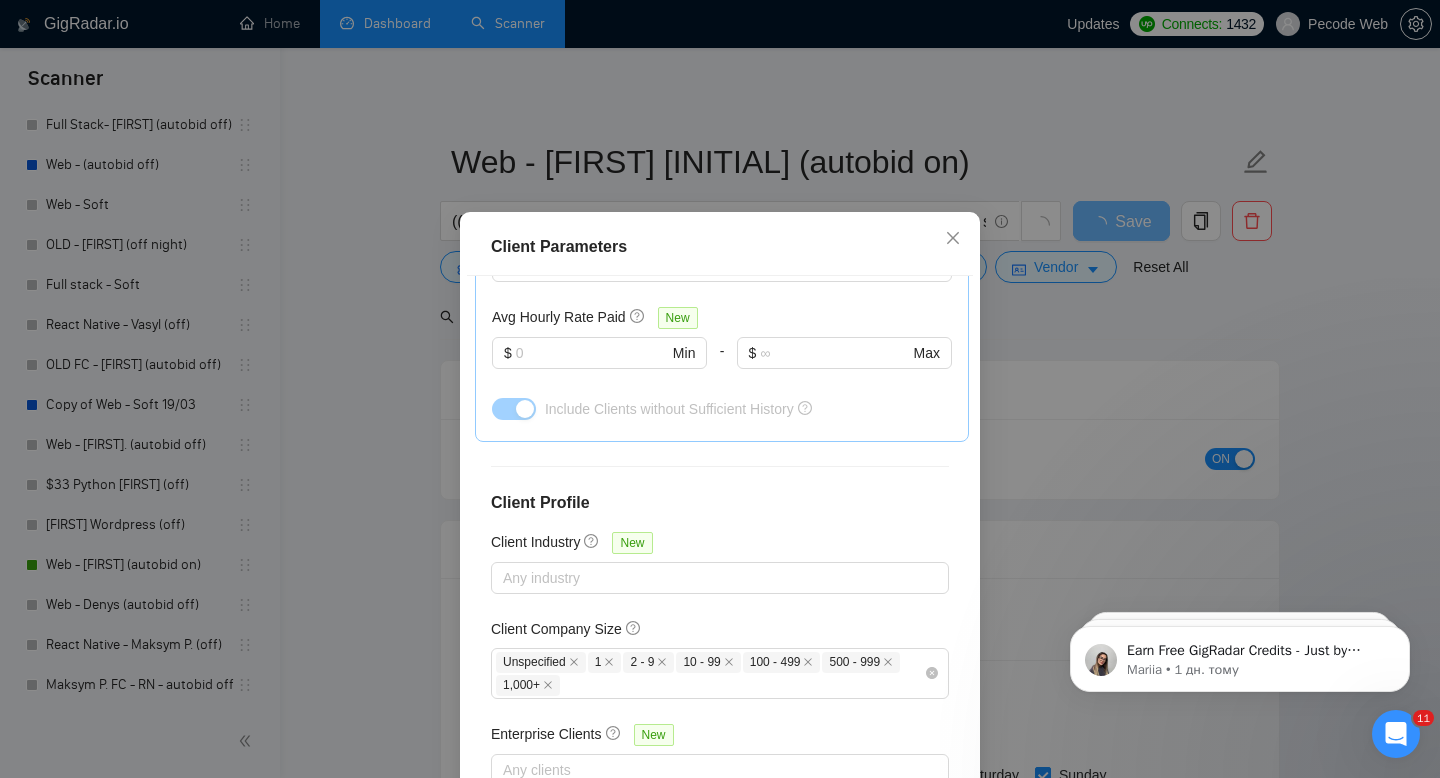 scroll, scrollTop: 1028, scrollLeft: 0, axis: vertical 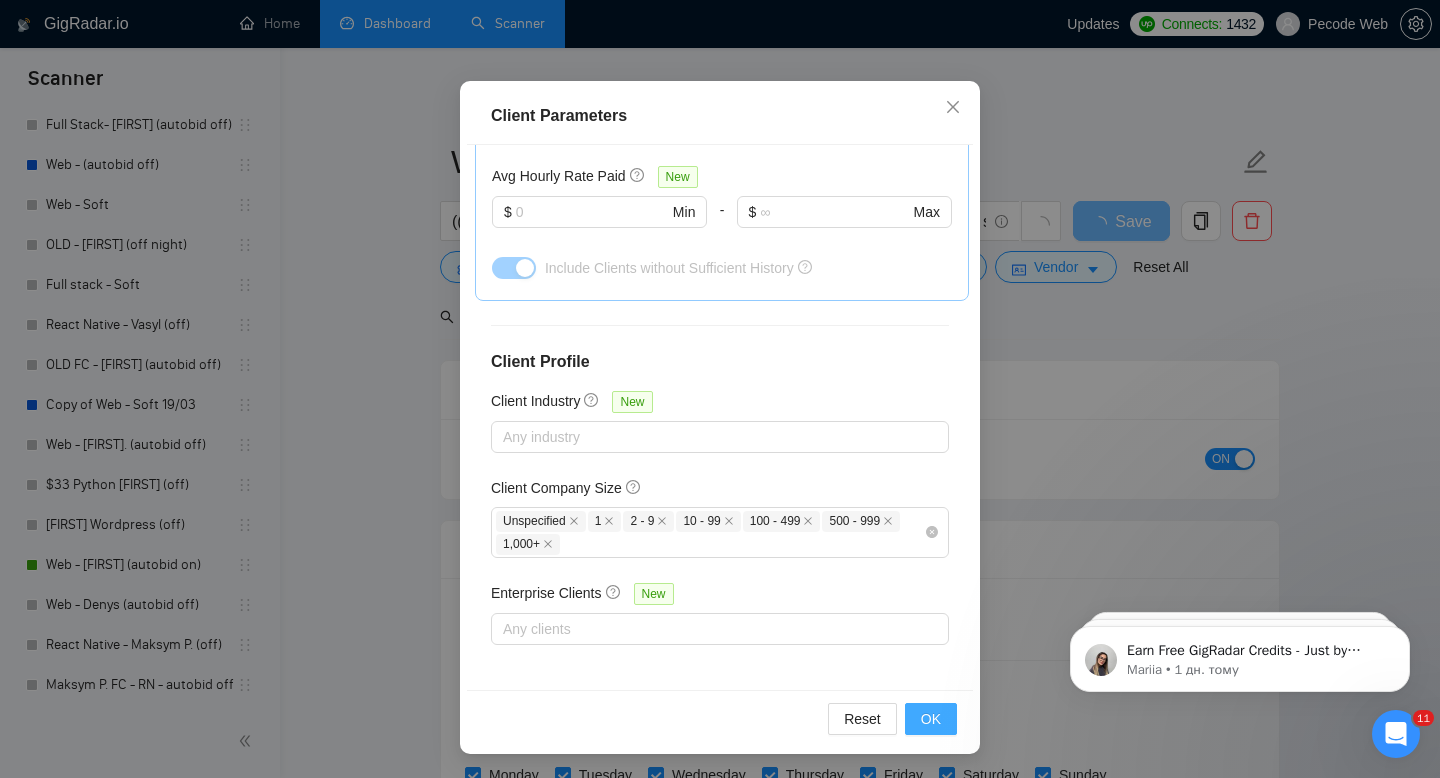 click on "OK" at bounding box center [931, 719] 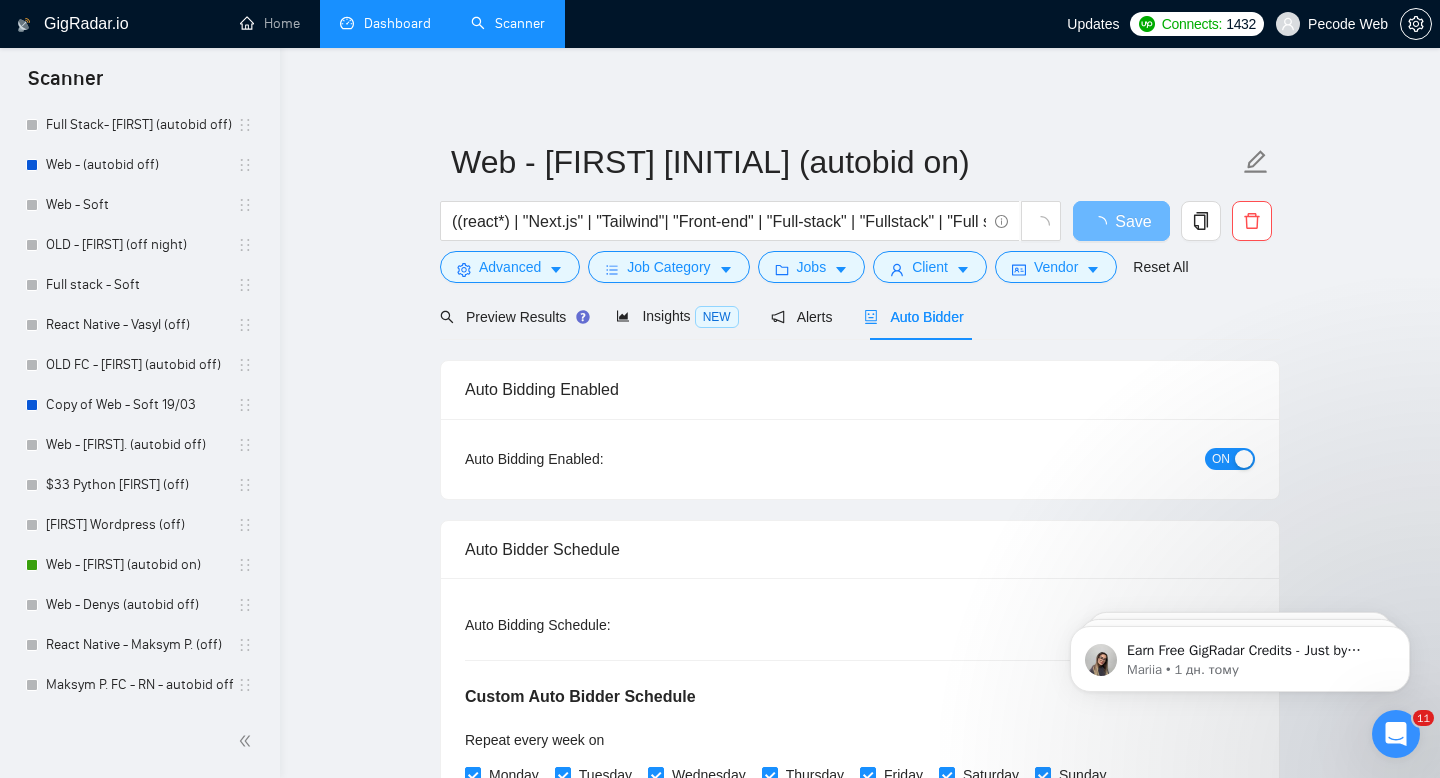 scroll, scrollTop: 38, scrollLeft: 0, axis: vertical 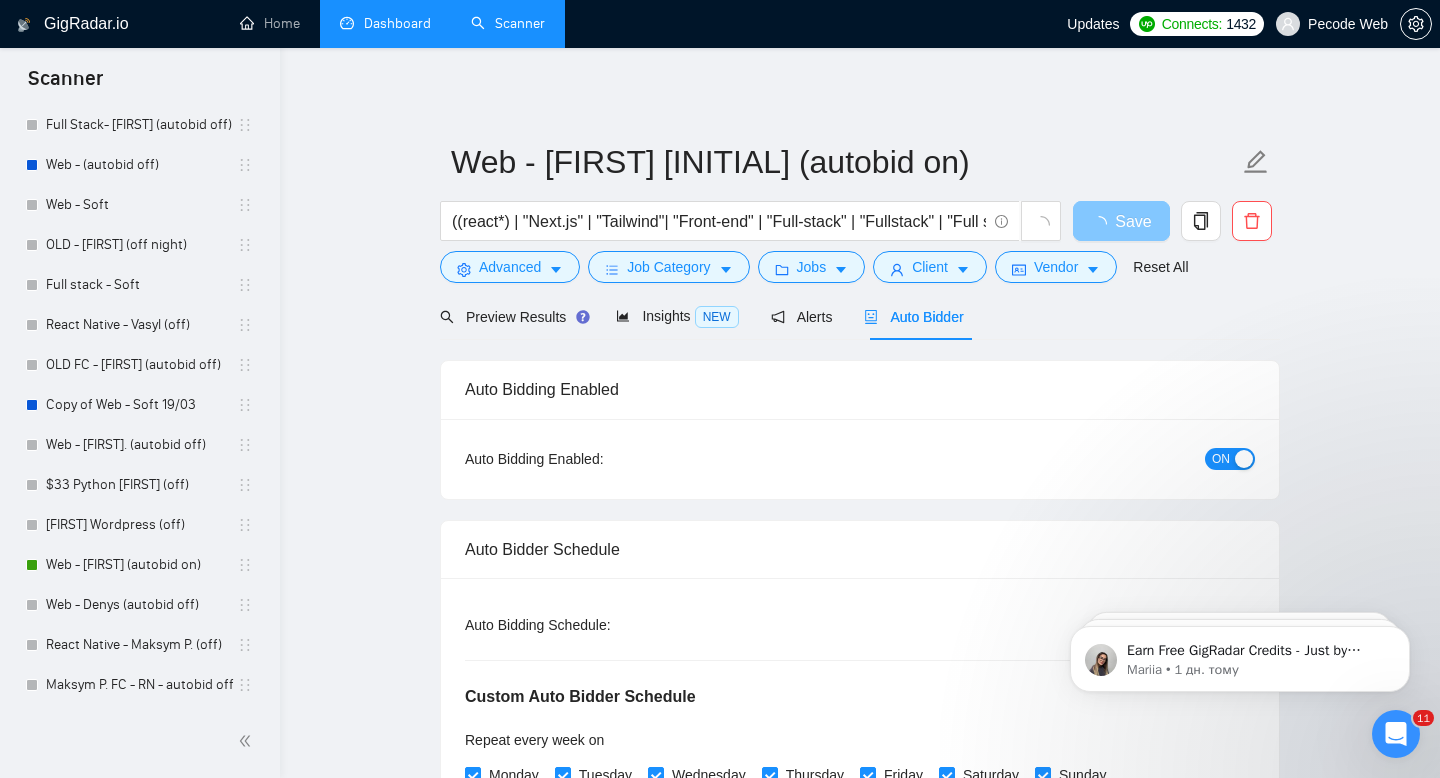 click 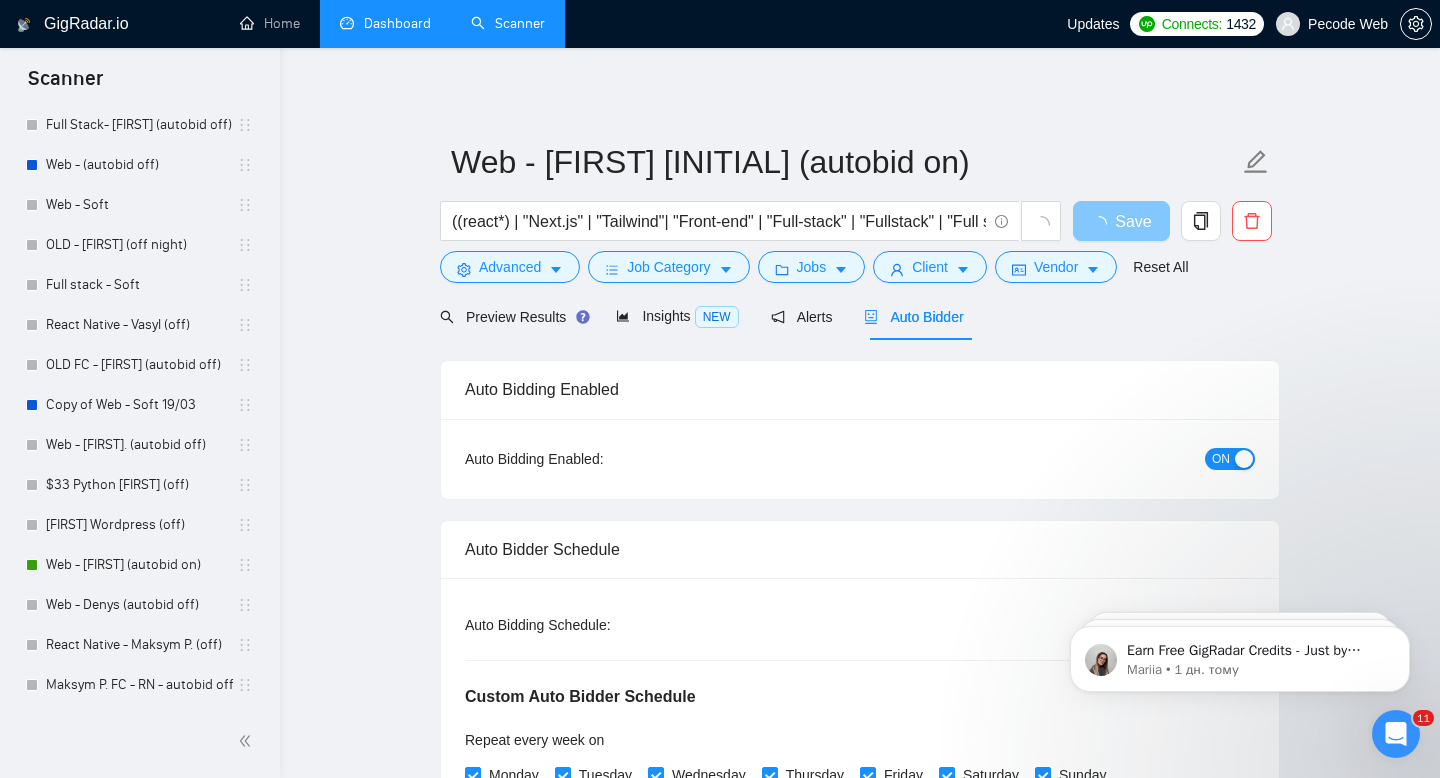 click at bounding box center [1103, 224] 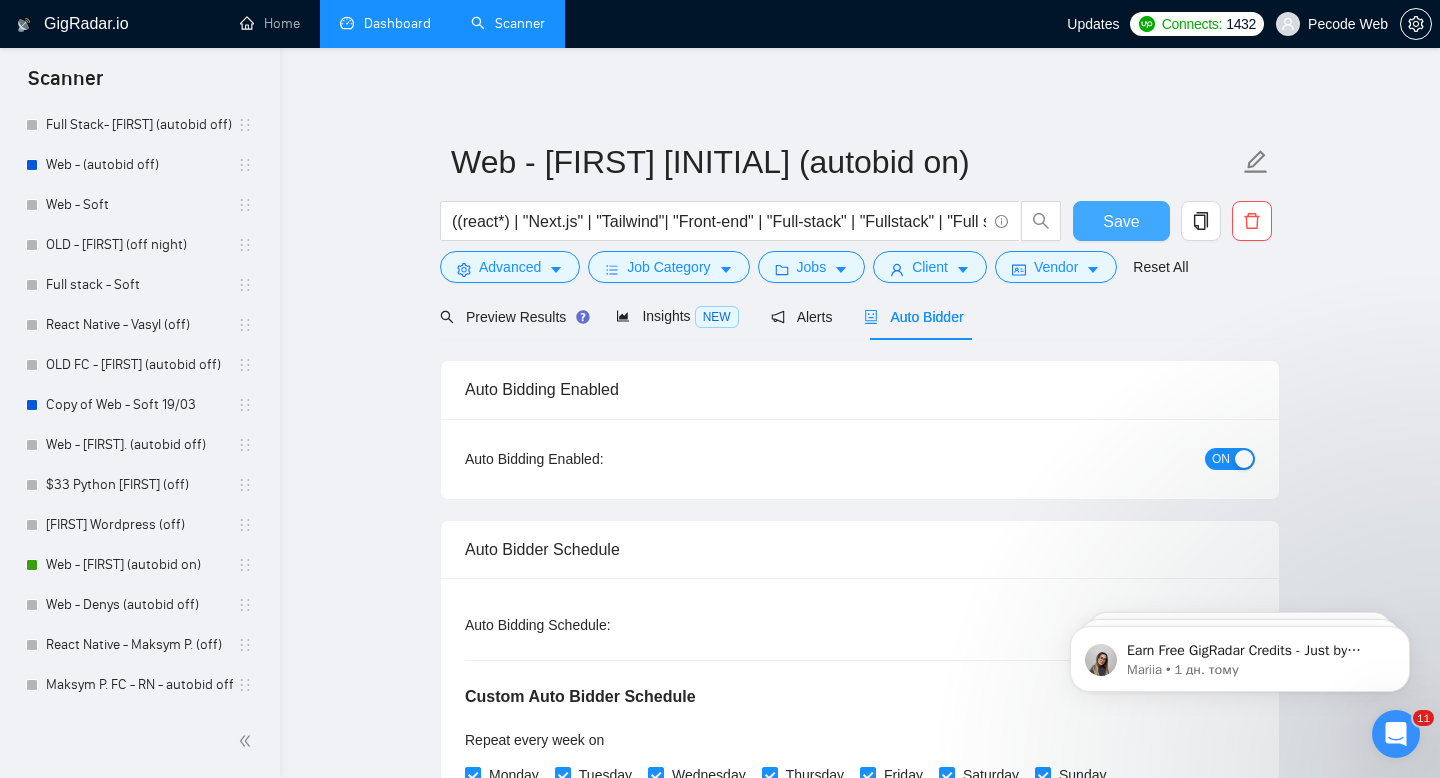 click on "Save" at bounding box center (1121, 221) 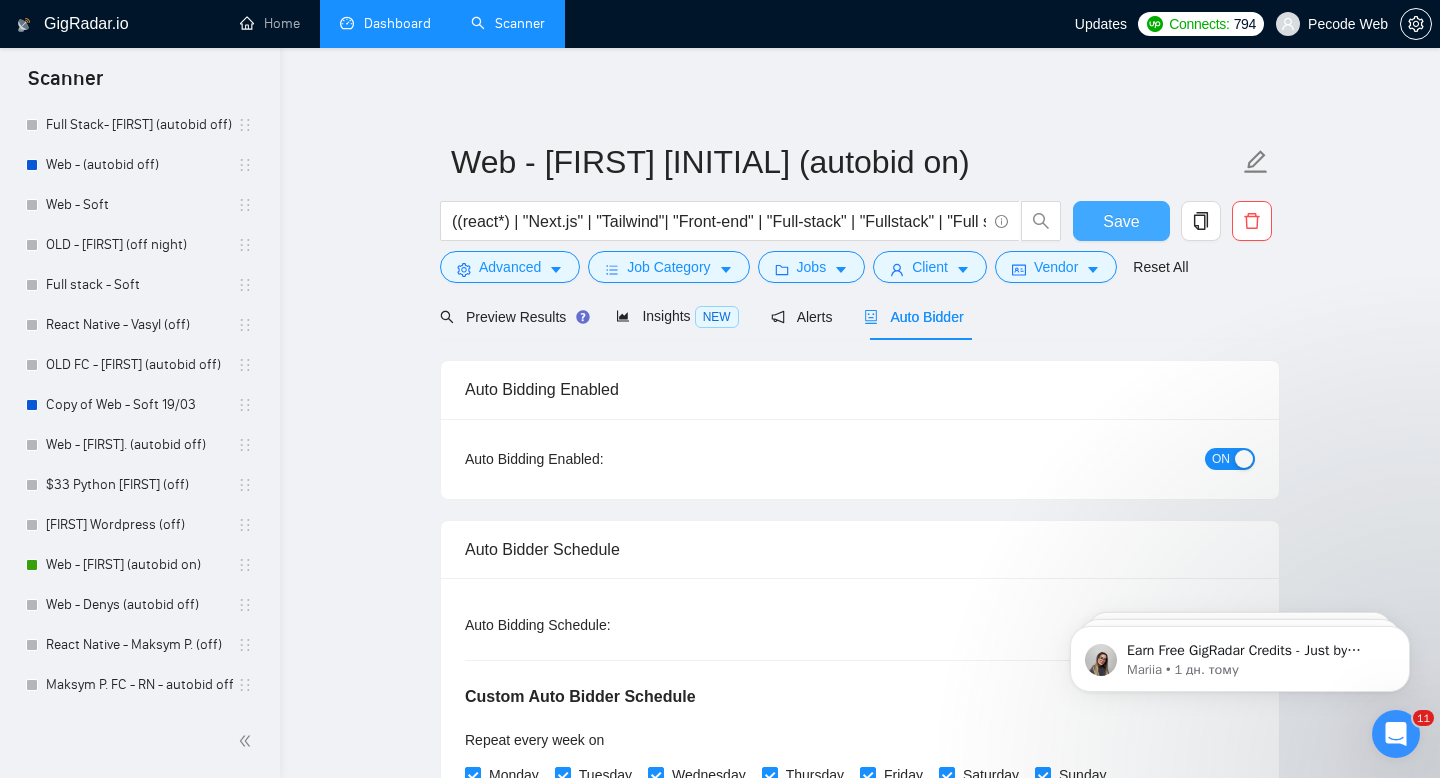 type 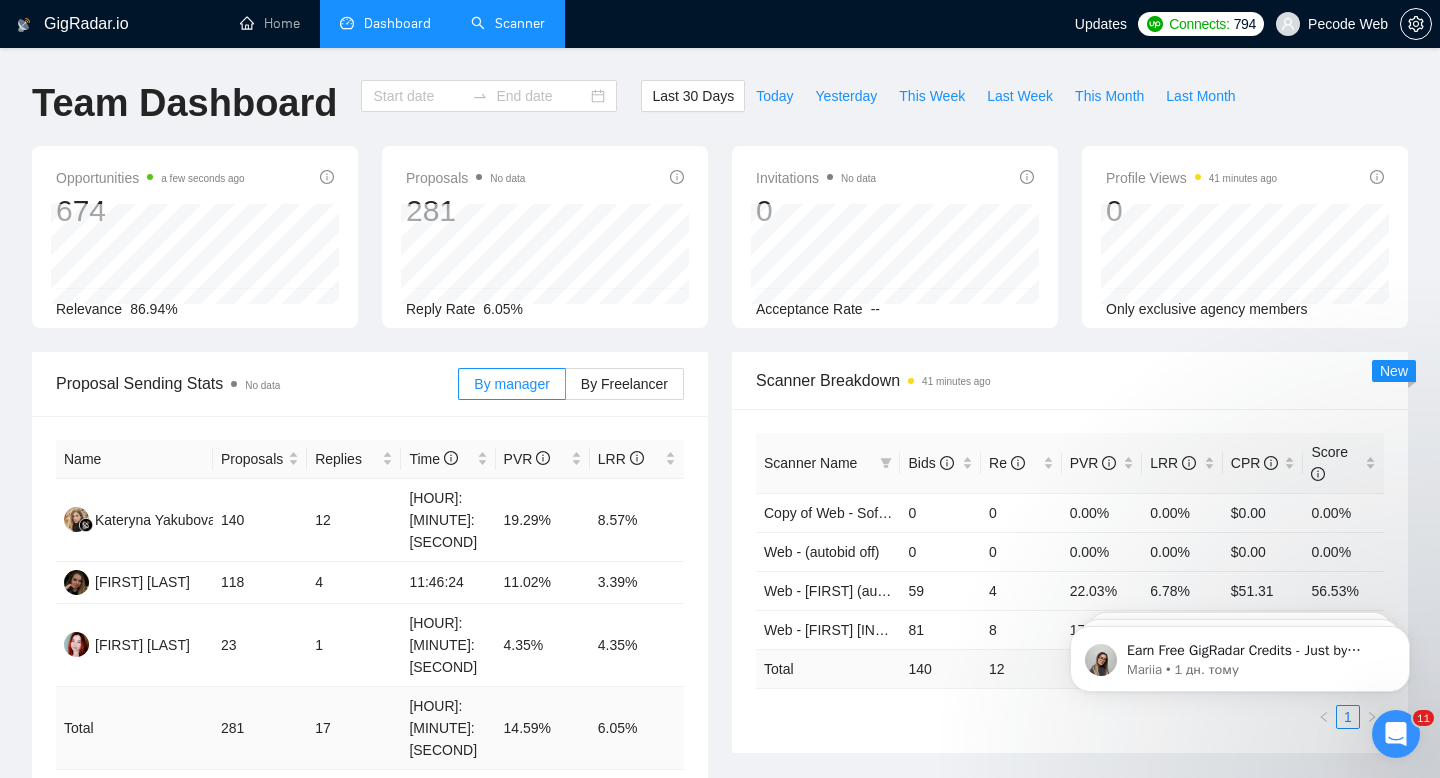type on "2025-07-06" 